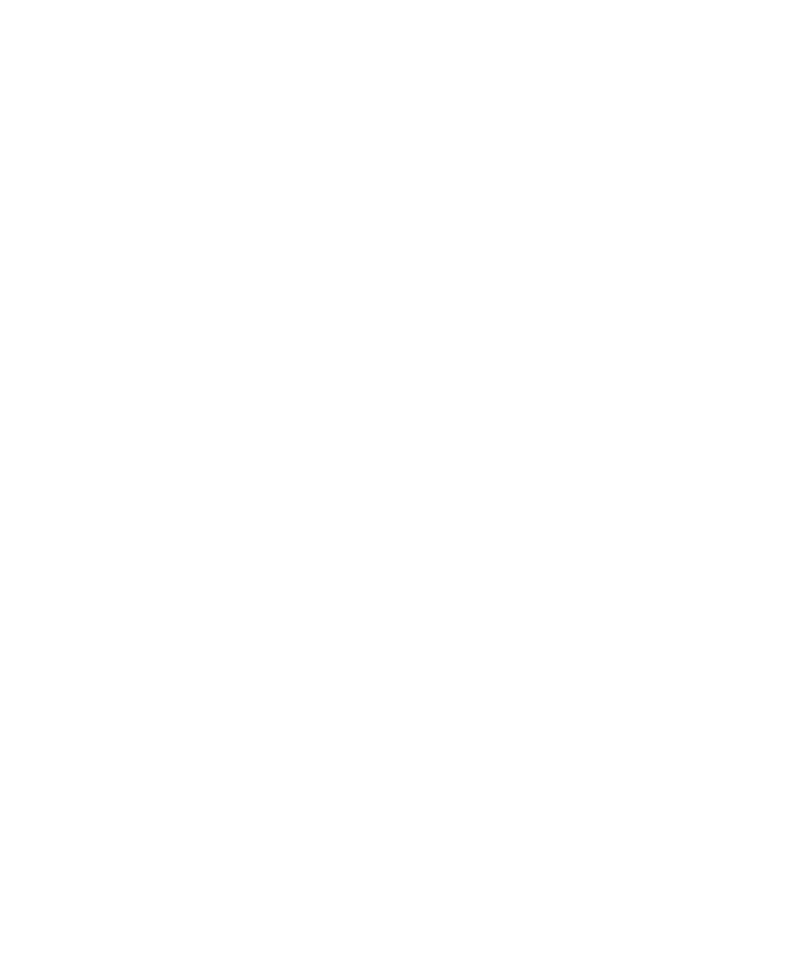 scroll, scrollTop: 0, scrollLeft: 0, axis: both 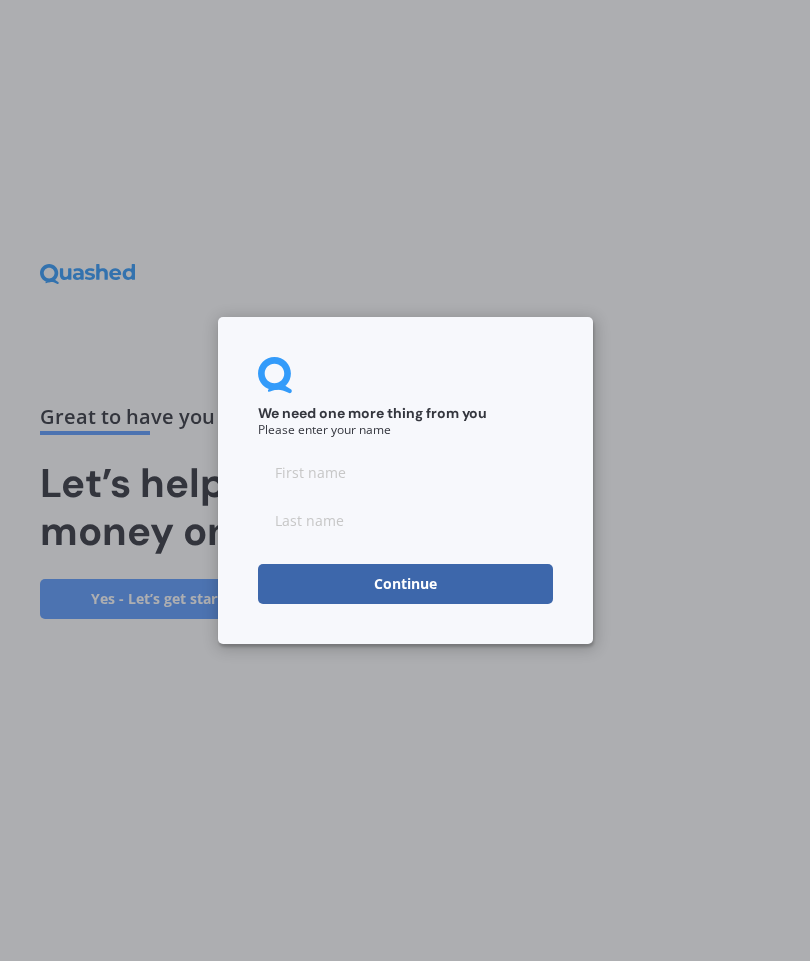 click at bounding box center [405, 472] 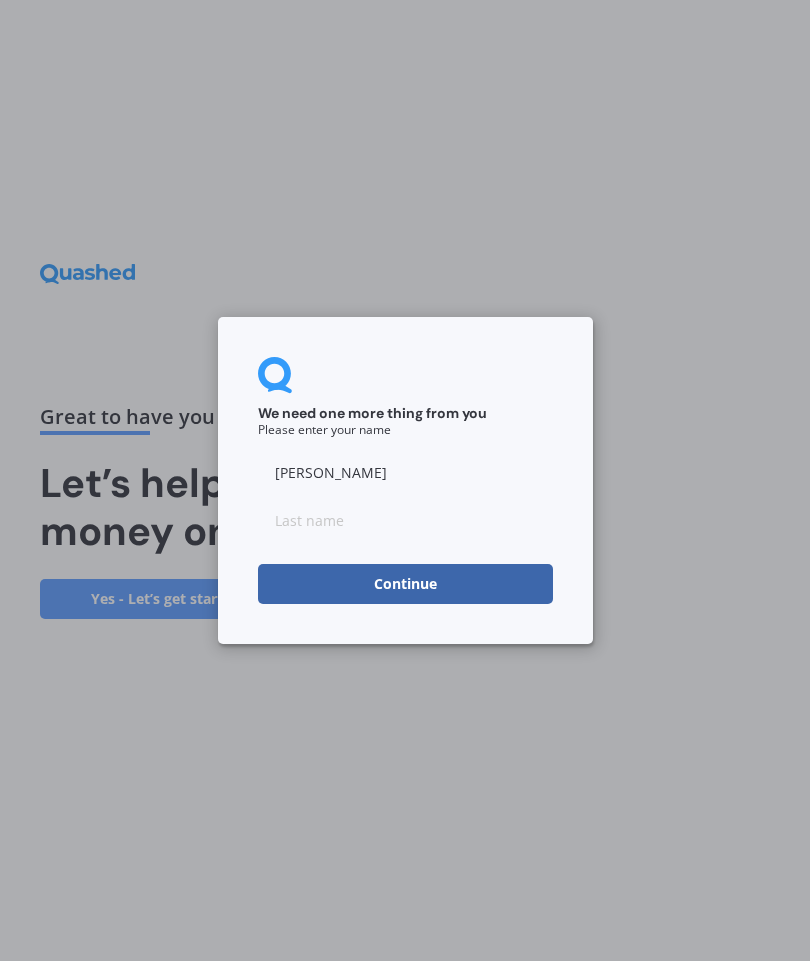 type on "[PERSON_NAME]" 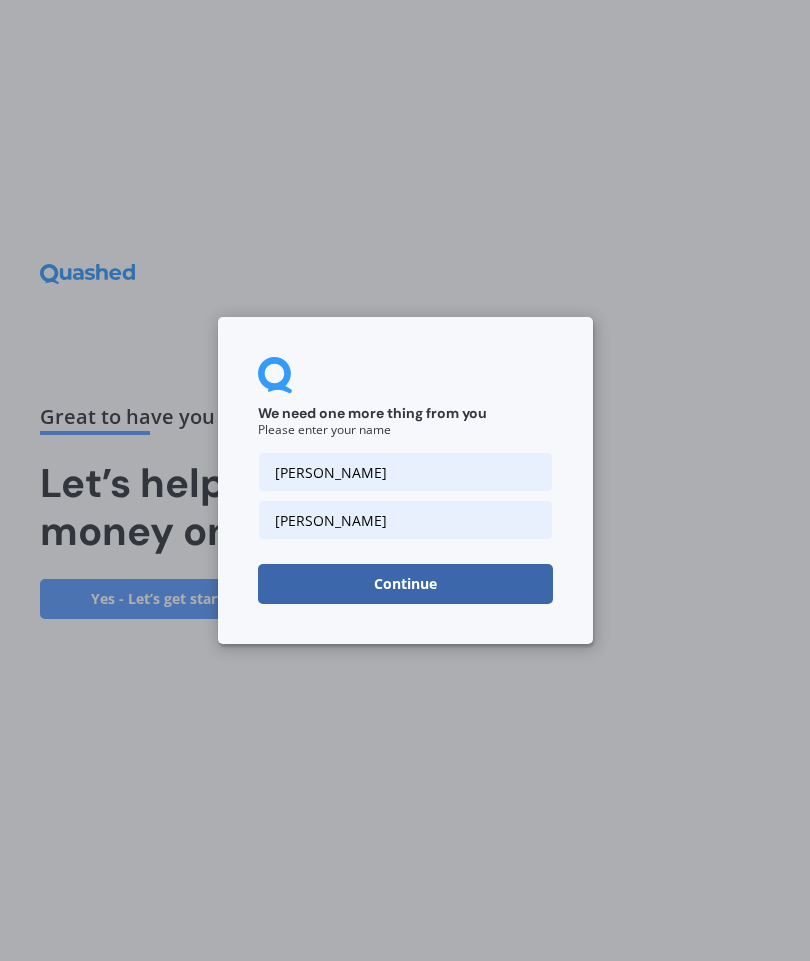 click on "Continue" at bounding box center [405, 584] 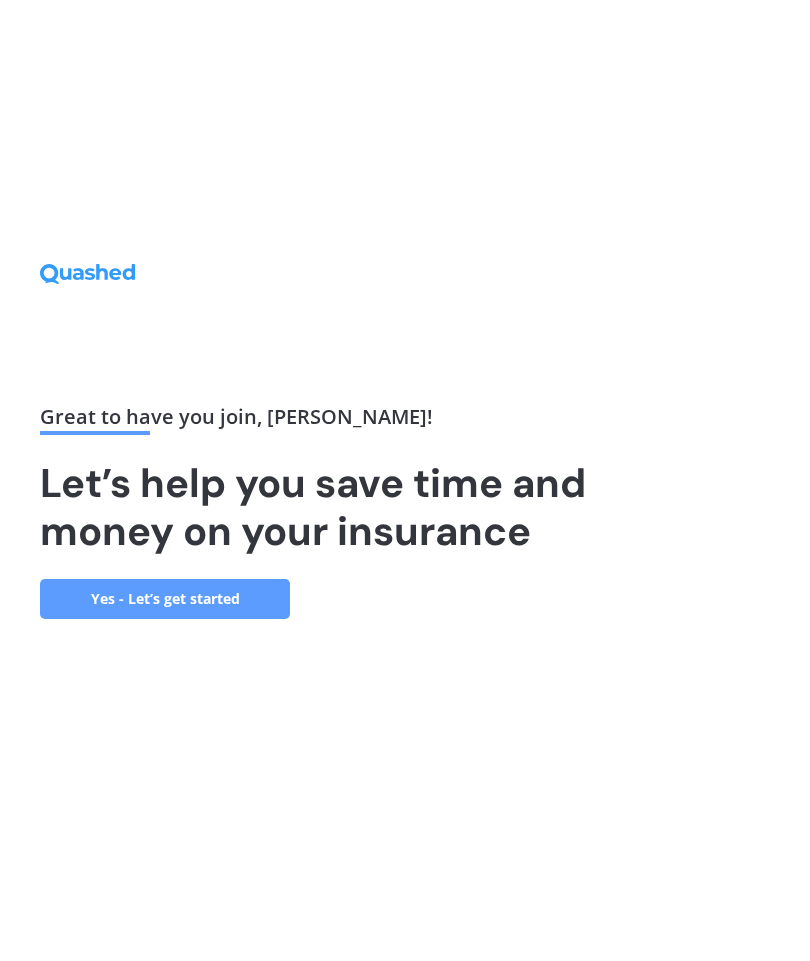 click on "Yes - Let’s get started" at bounding box center (165, 599) 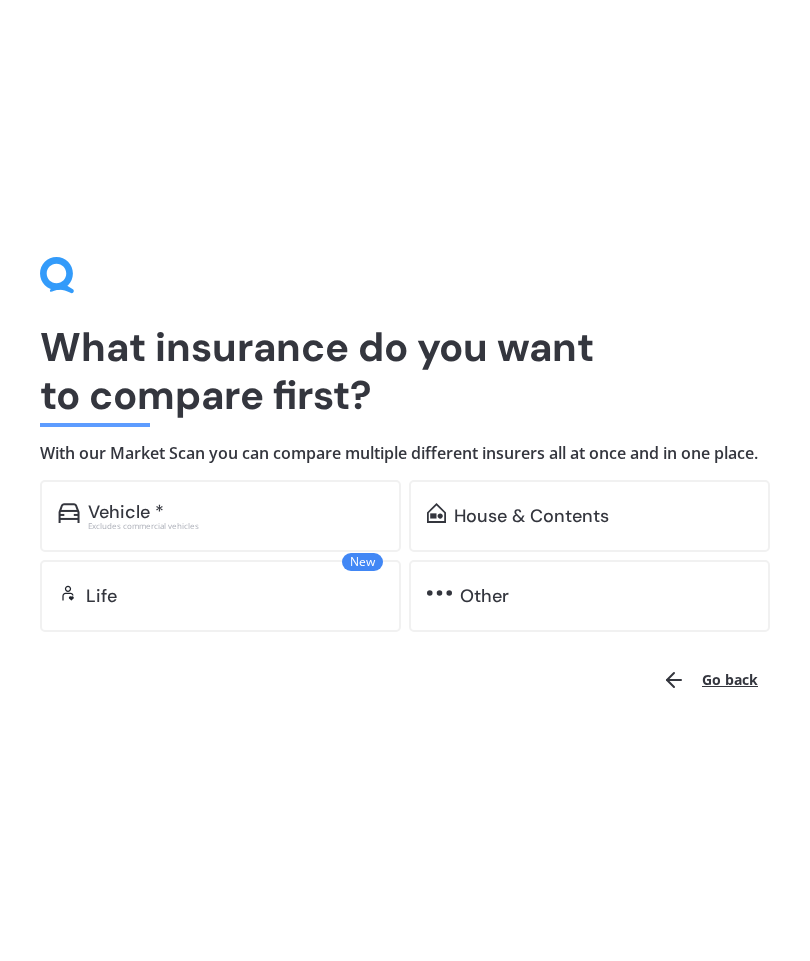 click on "Vehicle *" at bounding box center (235, 512) 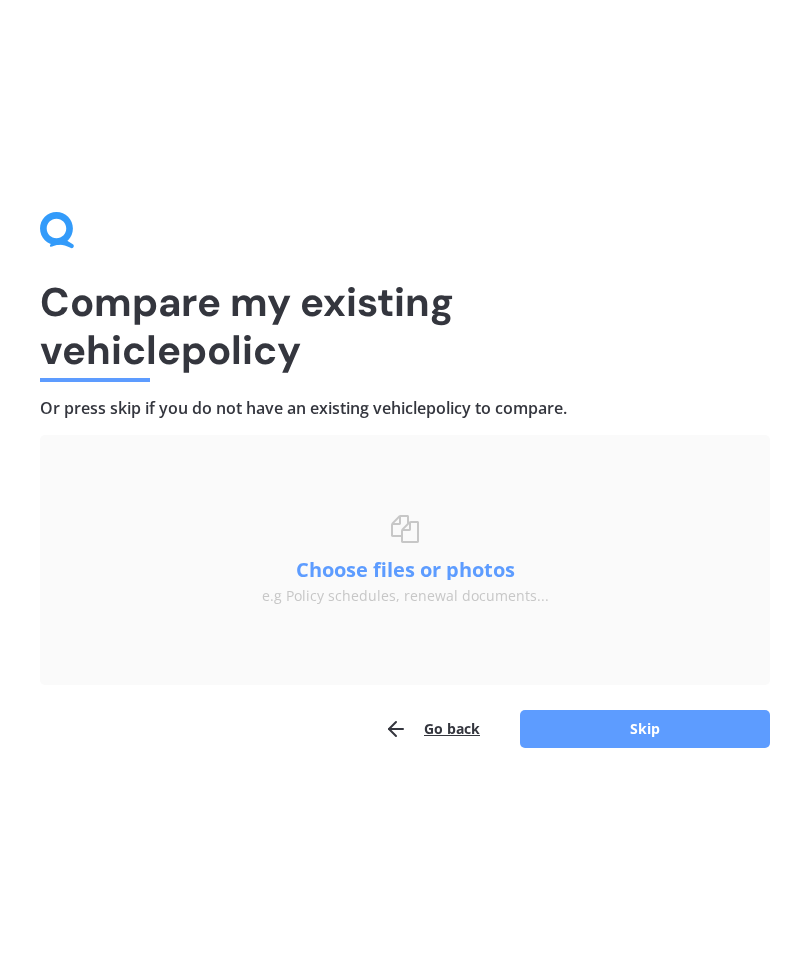 click on "Choose files or photos" at bounding box center [405, 570] 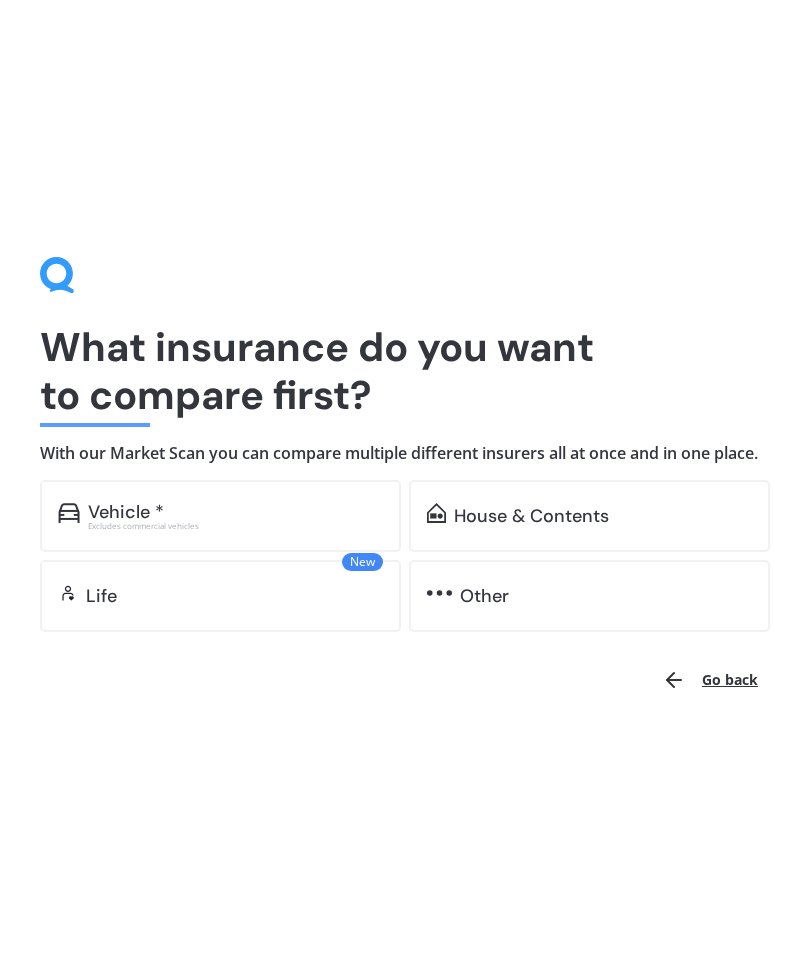 scroll, scrollTop: 0, scrollLeft: 0, axis: both 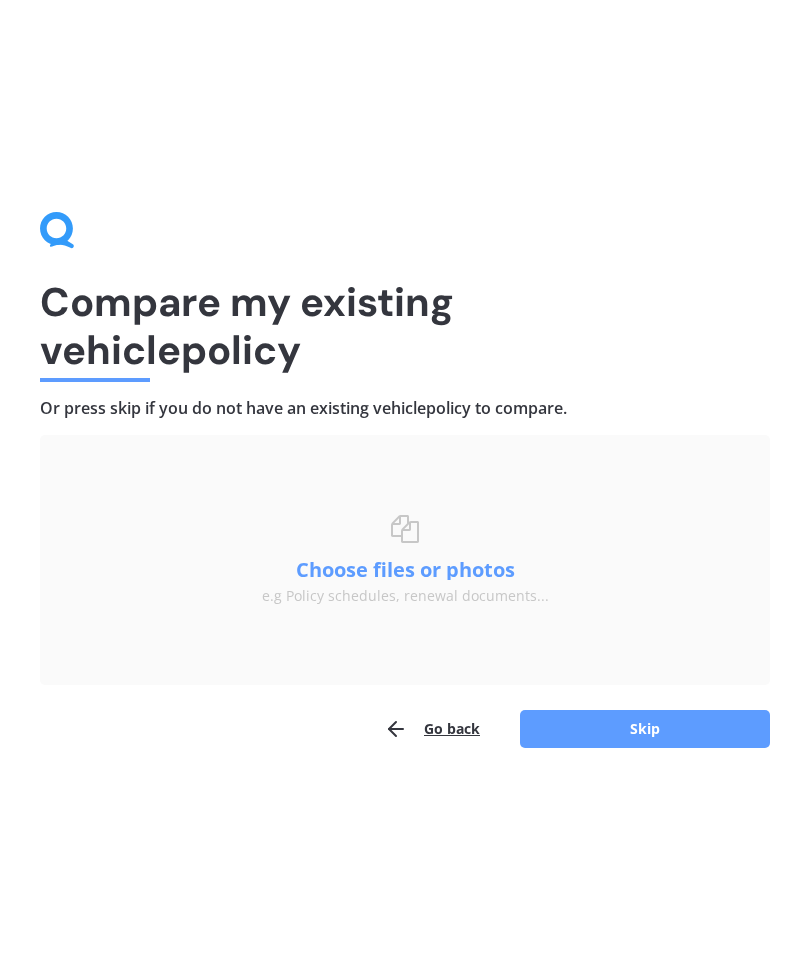 click on "Choose files or photos" at bounding box center [405, 570] 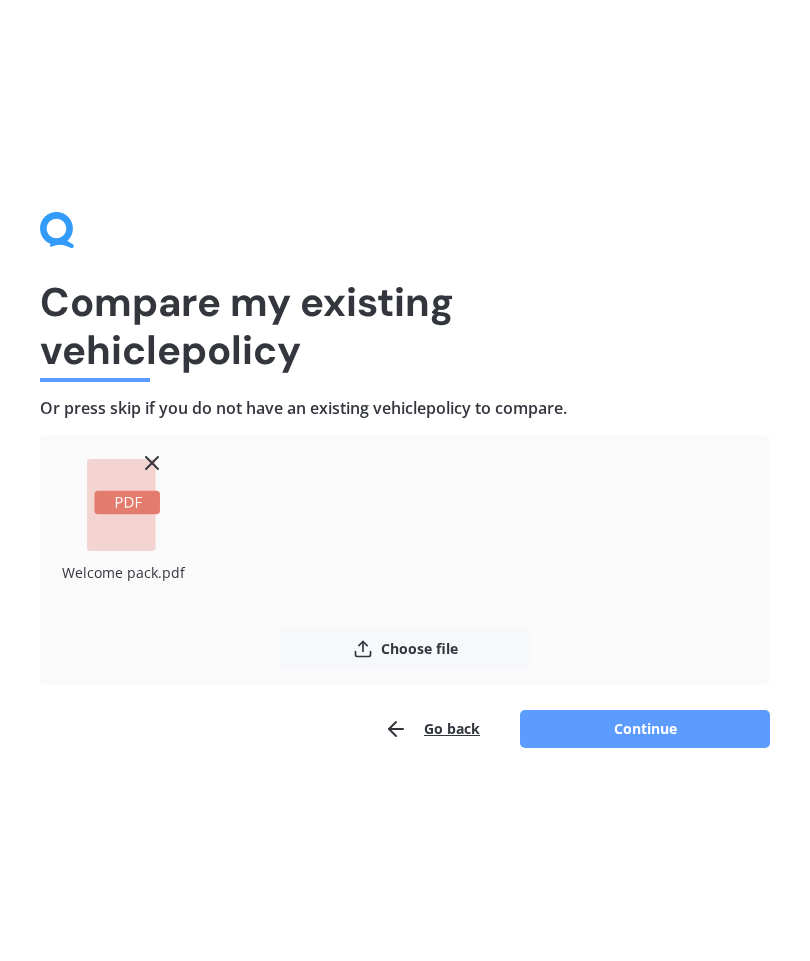 click on "Continue" at bounding box center [645, 729] 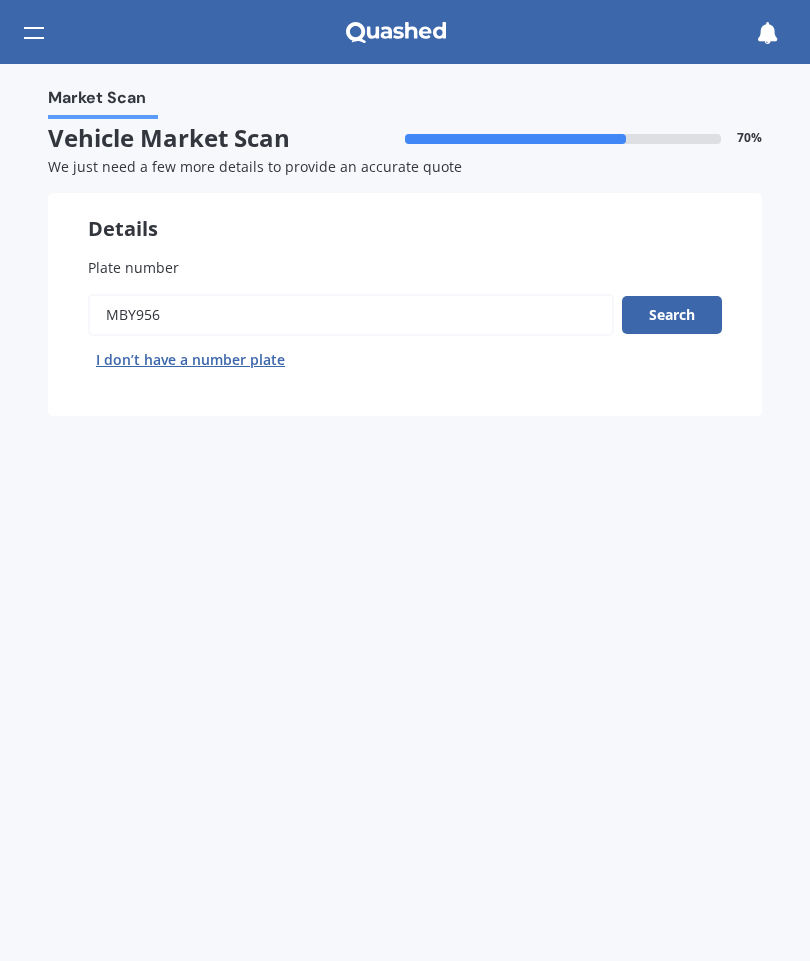 click on "Search" at bounding box center (672, 315) 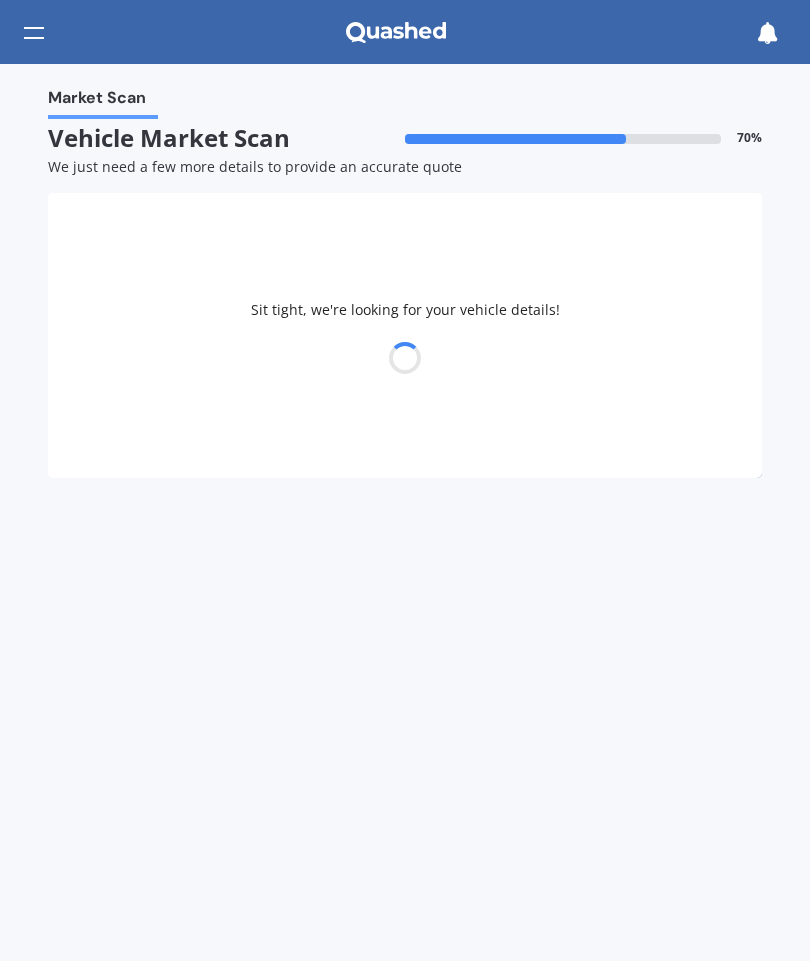 select on "AUDI" 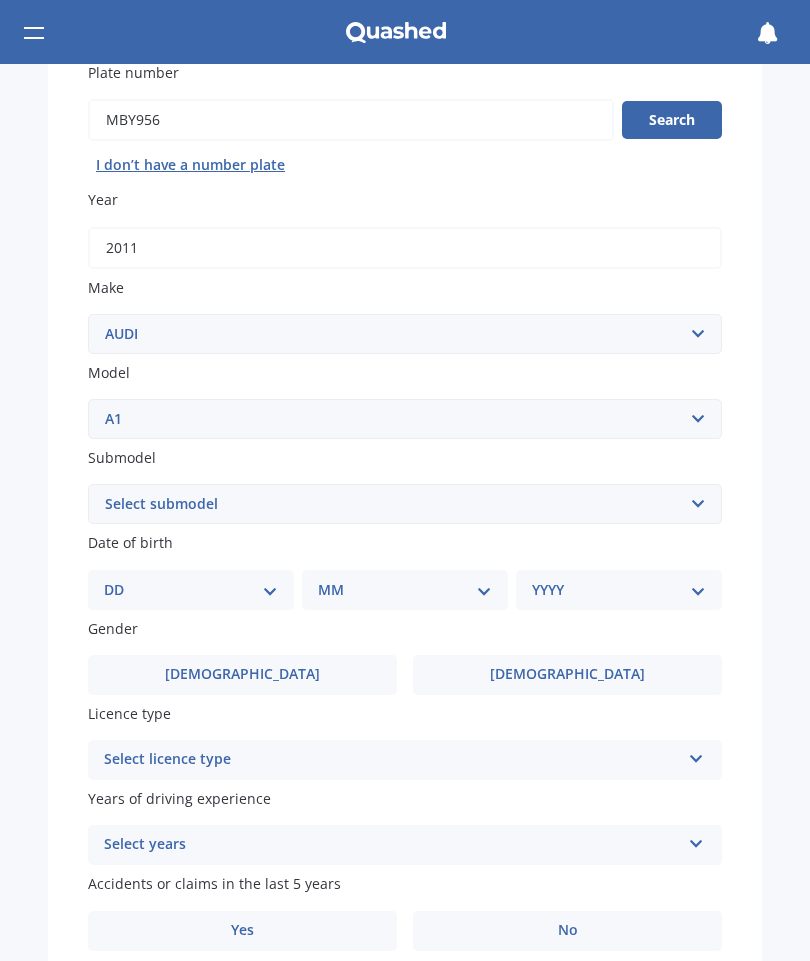 scroll, scrollTop: 196, scrollLeft: 0, axis: vertical 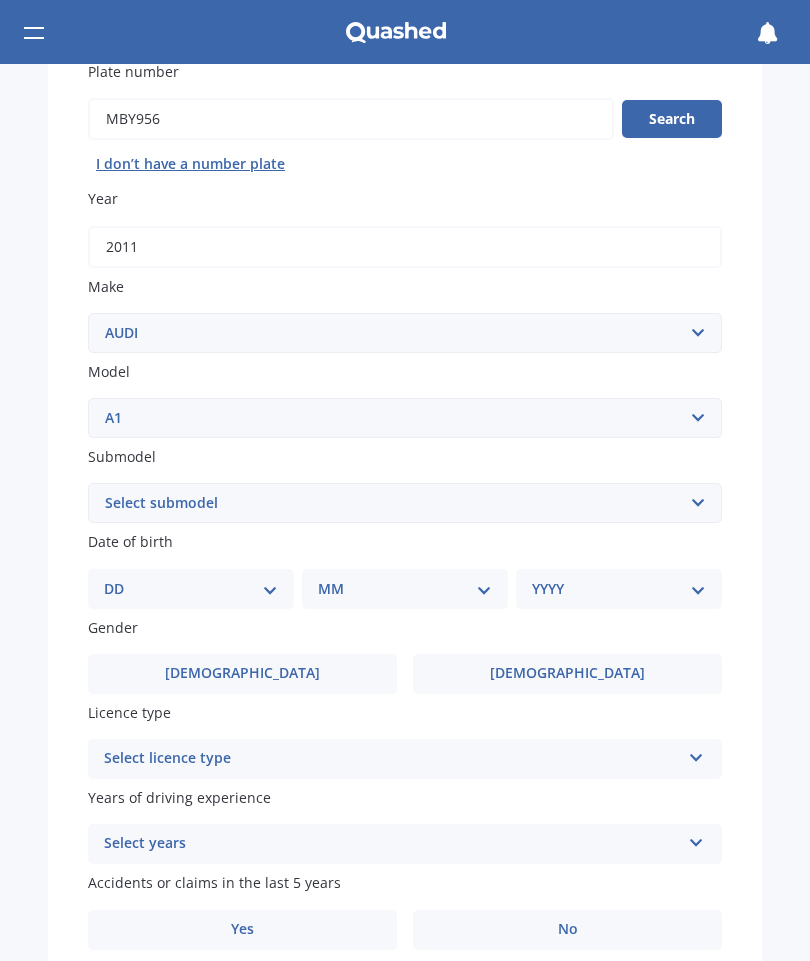 click on "Select submodel 1.4 TFSI S-Tronic TSFI petrol turbo" at bounding box center (405, 503) 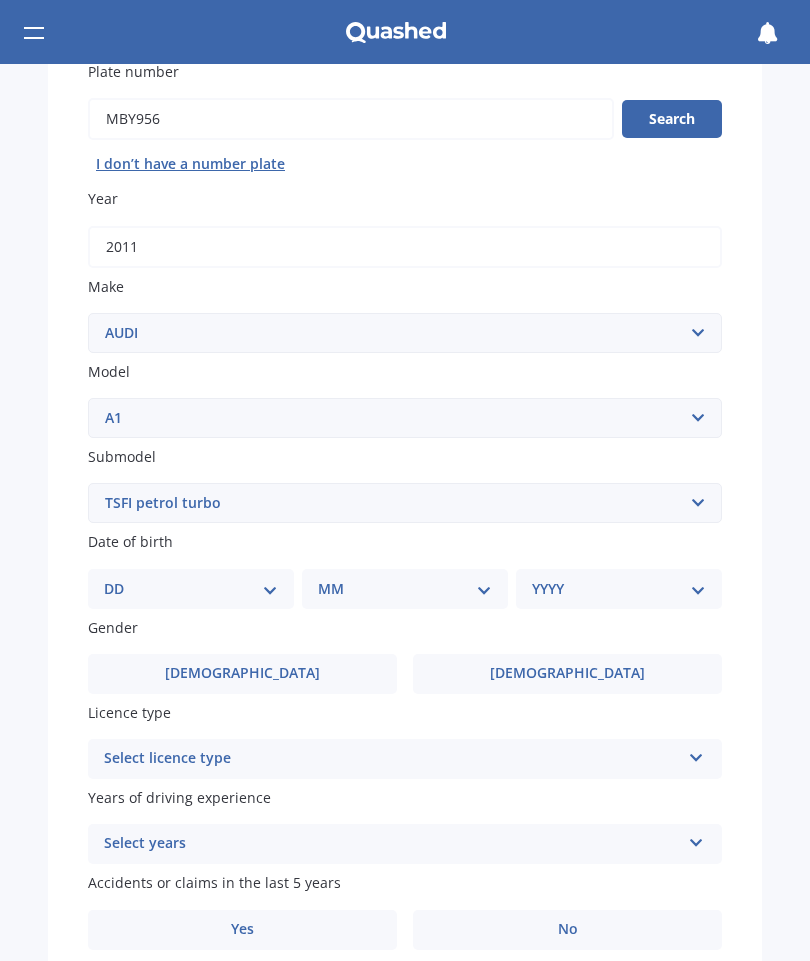 click on "DD 01 02 03 04 05 06 07 08 09 10 11 12 13 14 15 16 17 18 19 20 21 22 23 24 25 26 27 28 29 30 31" at bounding box center (191, 589) 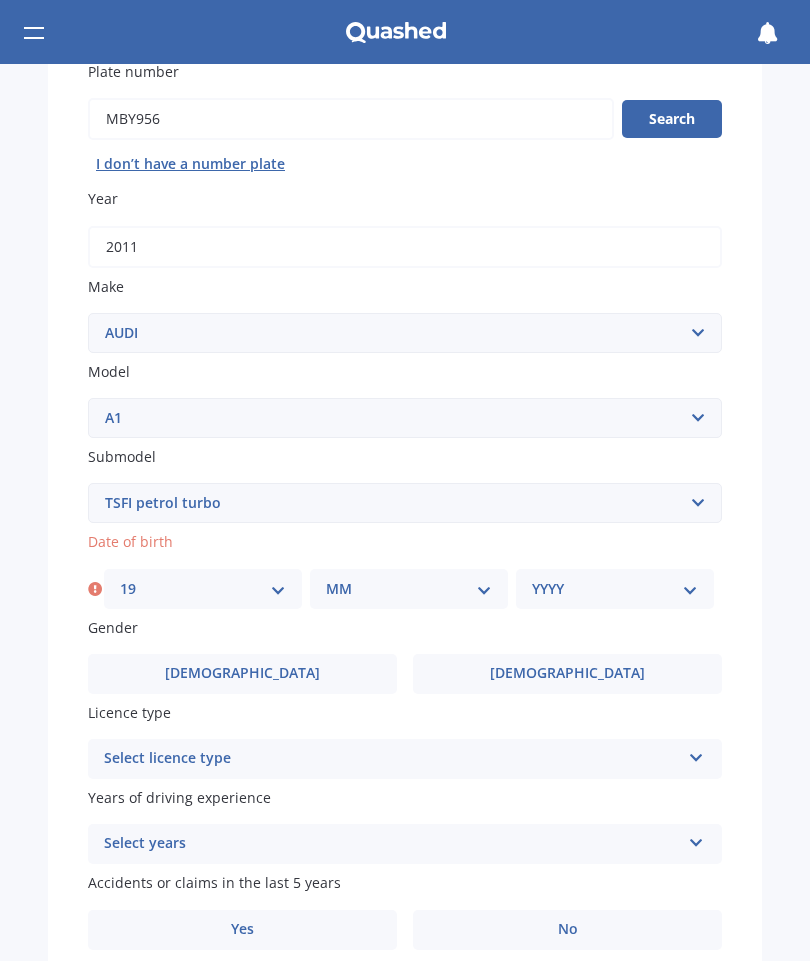 click on "MM 01 02 03 04 05 06 07 08 09 10 11 12" at bounding box center (409, 589) 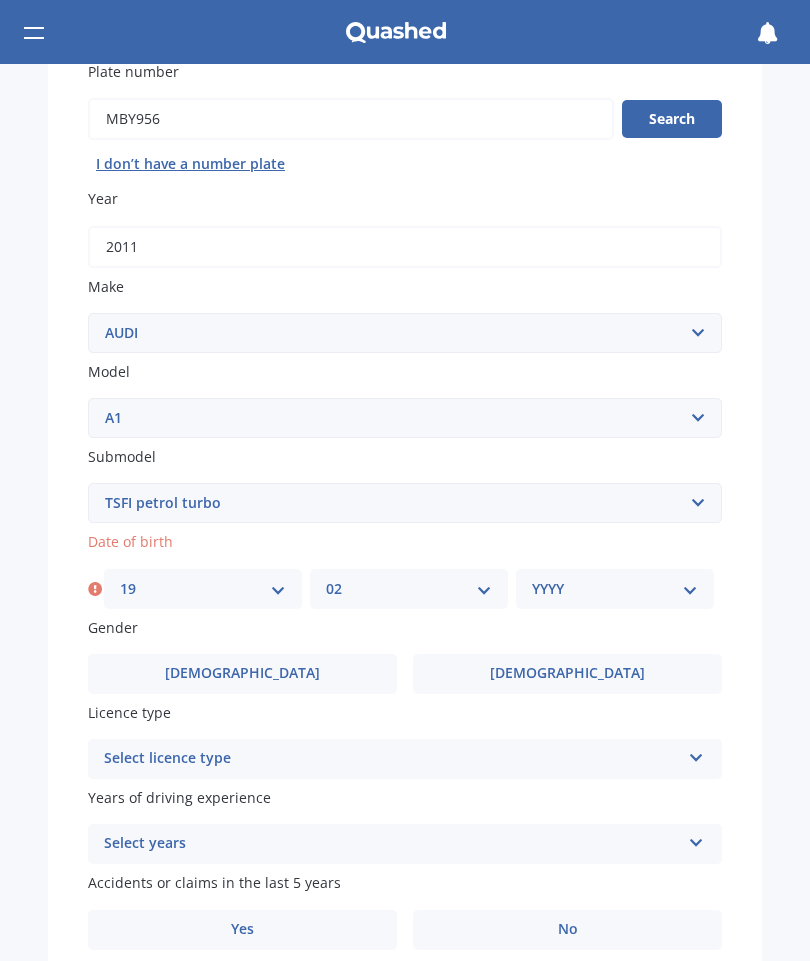 click on "YYYY 2025 2024 2023 2022 2021 2020 2019 2018 2017 2016 2015 2014 2013 2012 2011 2010 2009 2008 2007 2006 2005 2004 2003 2002 2001 2000 1999 1998 1997 1996 1995 1994 1993 1992 1991 1990 1989 1988 1987 1986 1985 1984 1983 1982 1981 1980 1979 1978 1977 1976 1975 1974 1973 1972 1971 1970 1969 1968 1967 1966 1965 1964 1963 1962 1961 1960 1959 1958 1957 1956 1955 1954 1953 1952 1951 1950 1949 1948 1947 1946 1945 1944 1943 1942 1941 1940 1939 1938 1937 1936 1935 1934 1933 1932 1931 1930 1929 1928 1927 1926" at bounding box center (615, 589) 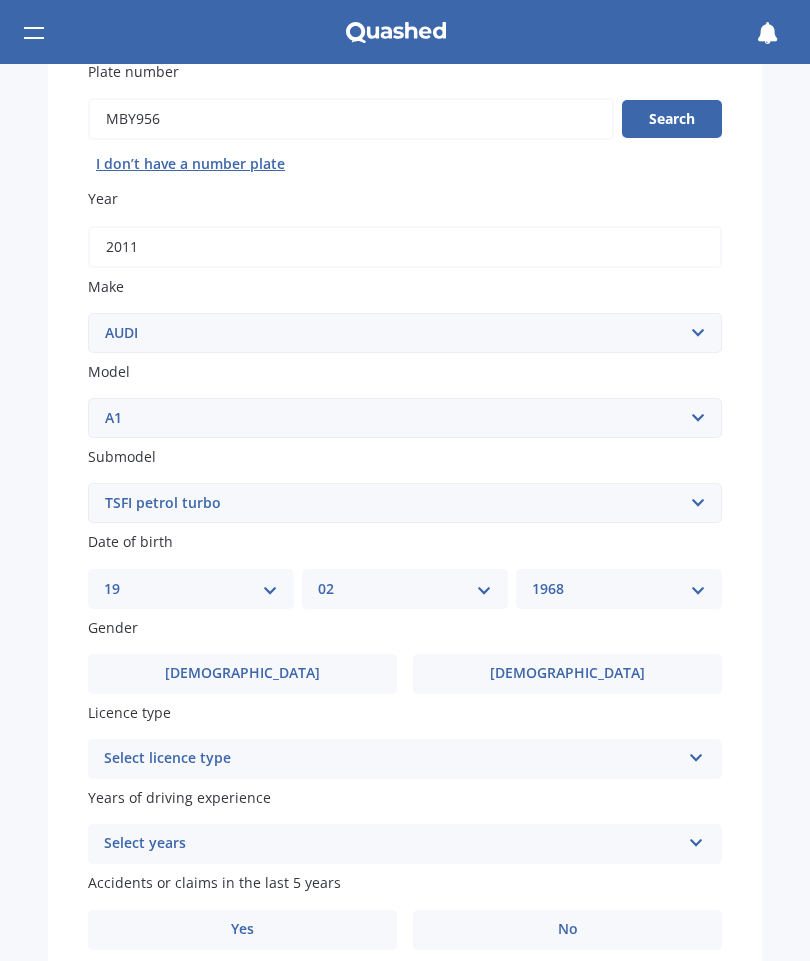 click on "YYYY 2025 2024 2023 2022 2021 2020 2019 2018 2017 2016 2015 2014 2013 2012 2011 2010 2009 2008 2007 2006 2005 2004 2003 2002 2001 2000 1999 1998 1997 1996 1995 1994 1993 1992 1991 1990 1989 1988 1987 1986 1985 1984 1983 1982 1981 1980 1979 1978 1977 1976 1975 1974 1973 1972 1971 1970 1969 1968 1967 1966 1965 1964 1963 1962 1961 1960 1959 1958 1957 1956 1955 1954 1953 1952 1951 1950 1949 1948 1947 1946 1945 1944 1943 1942 1941 1940 1939 1938 1937 1936 1935 1934 1933 1932 1931 1930 1929 1928 1927 1926" at bounding box center (619, 589) 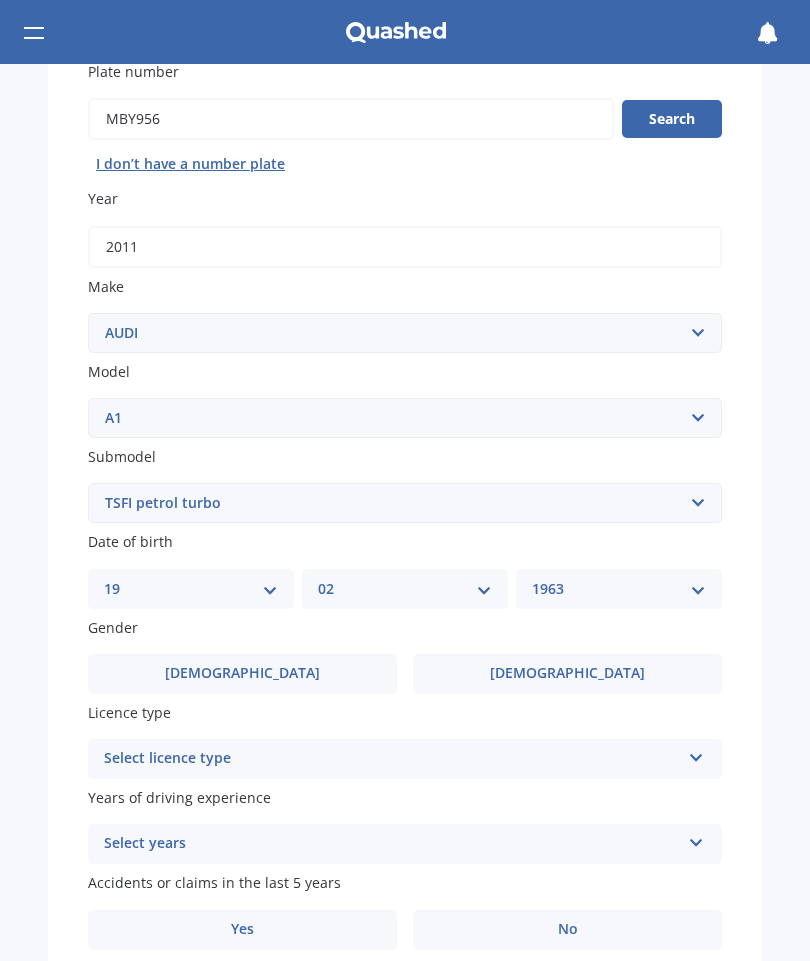 click on "[DEMOGRAPHIC_DATA]" at bounding box center [242, 674] 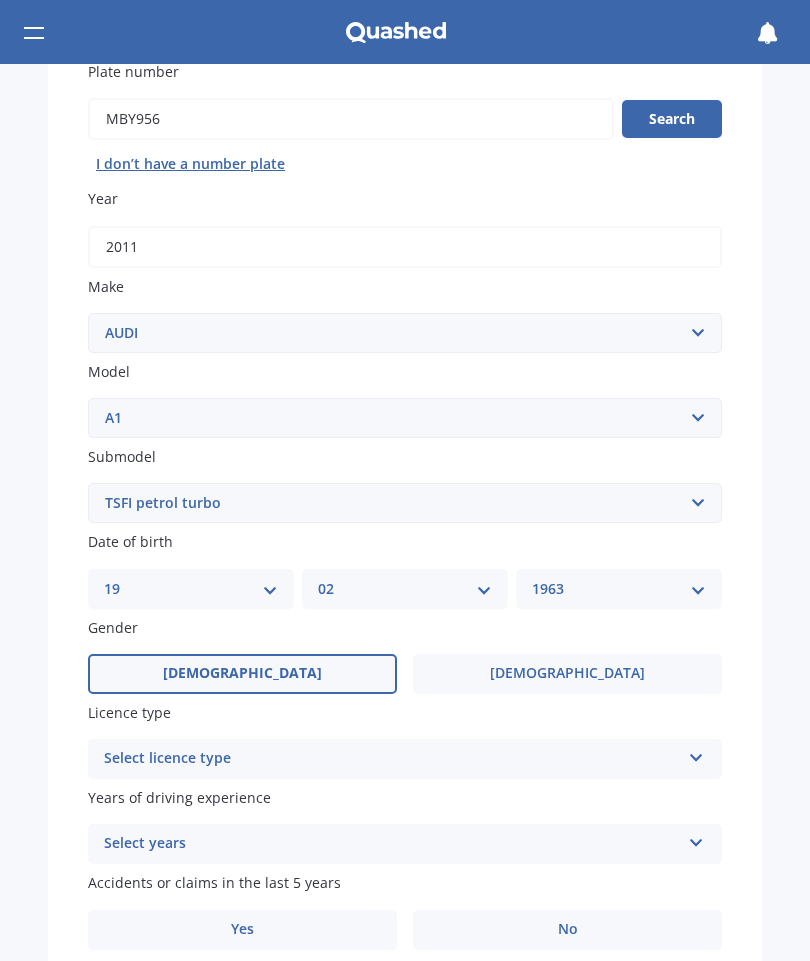 click at bounding box center [696, 754] 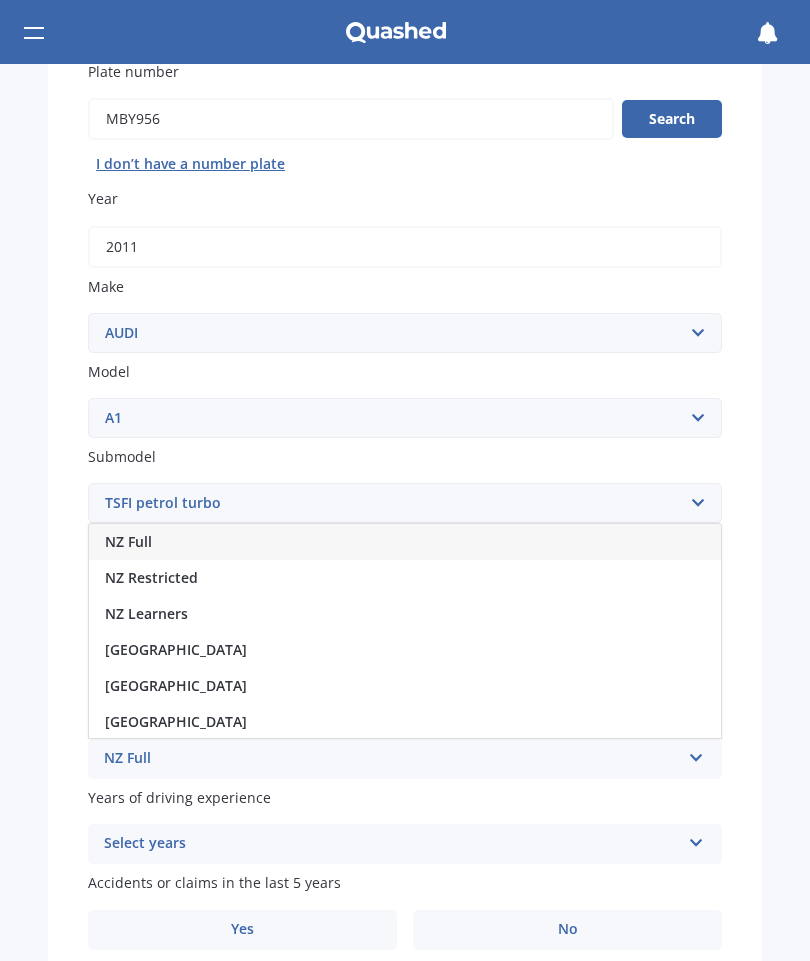 click on "NZ Full" at bounding box center [405, 542] 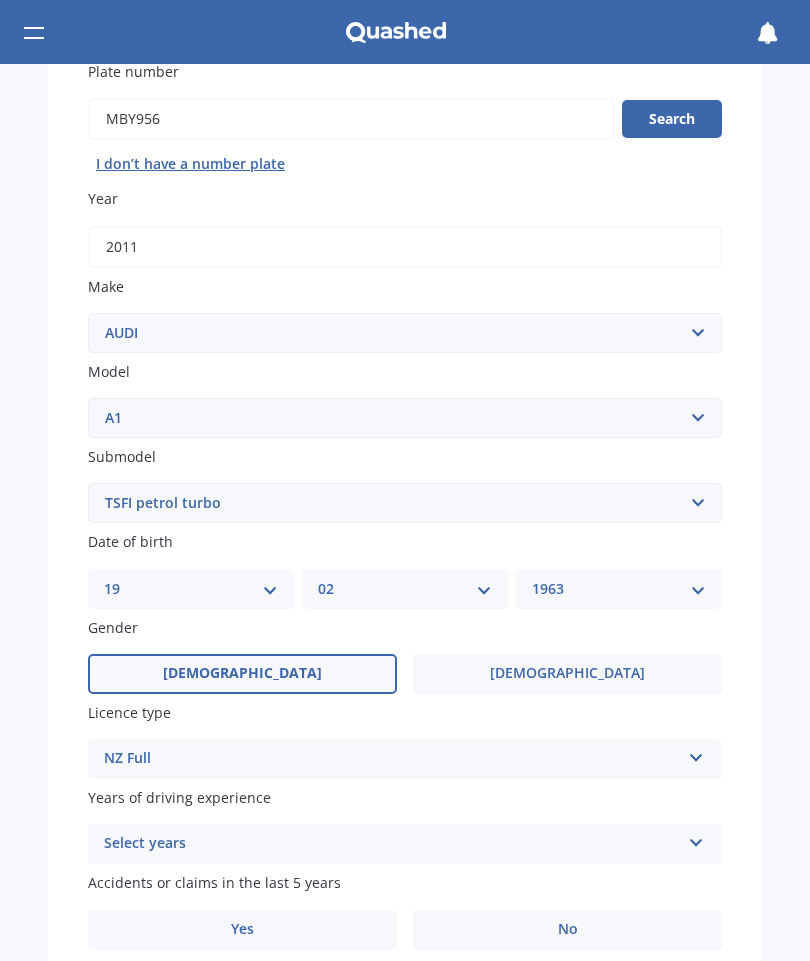 click on "Select years 5 or more years 4 years 3 years 2 years 1 year" at bounding box center [405, 844] 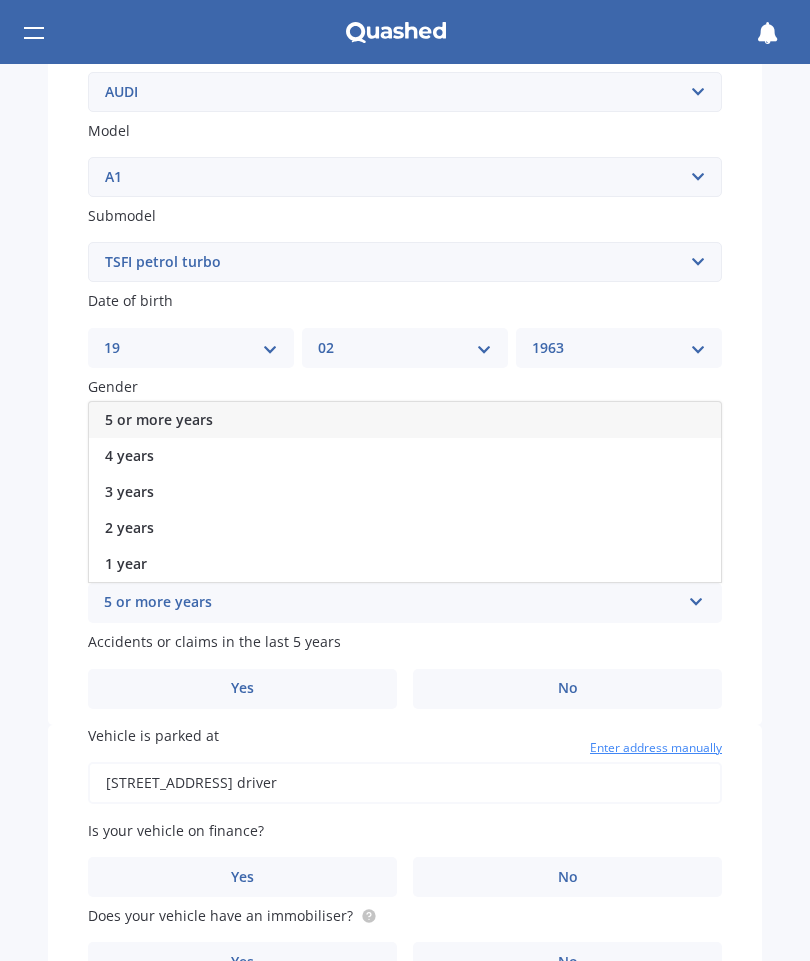 scroll, scrollTop: 439, scrollLeft: 0, axis: vertical 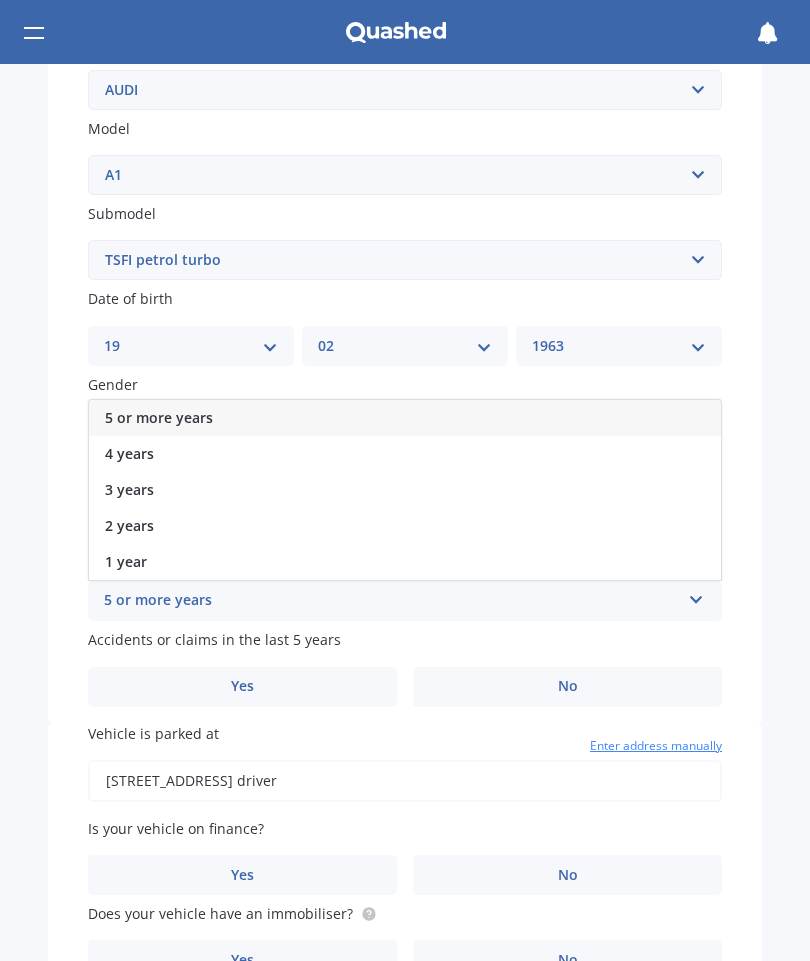 click on "5 or more years" at bounding box center [405, 418] 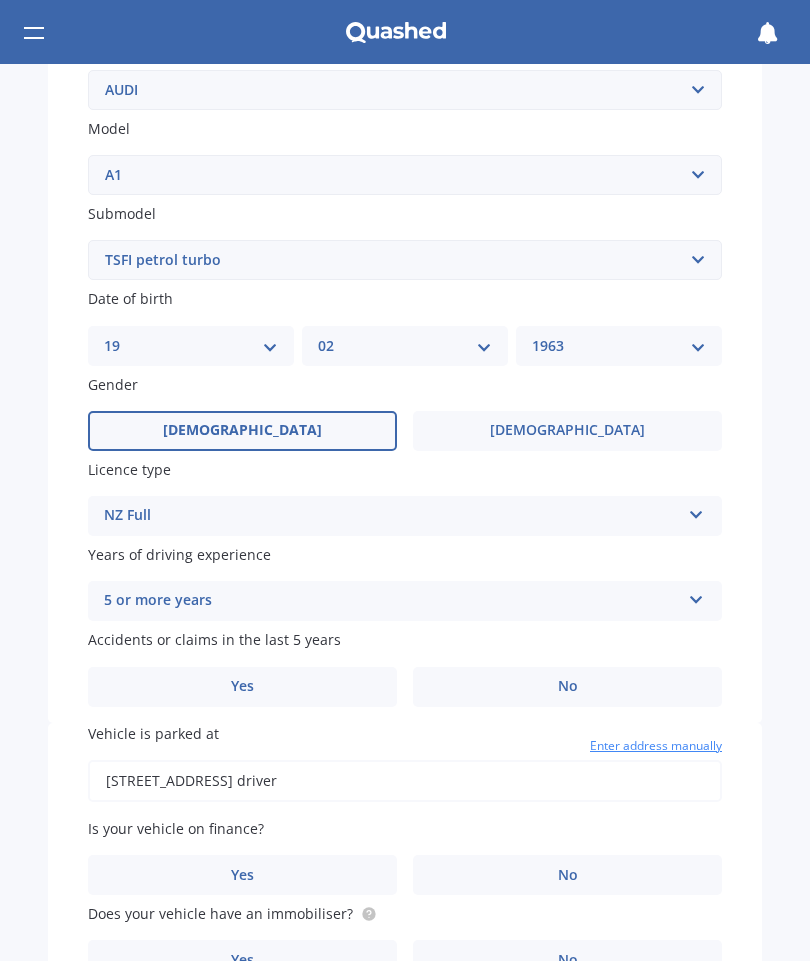 click on "No" at bounding box center (567, 687) 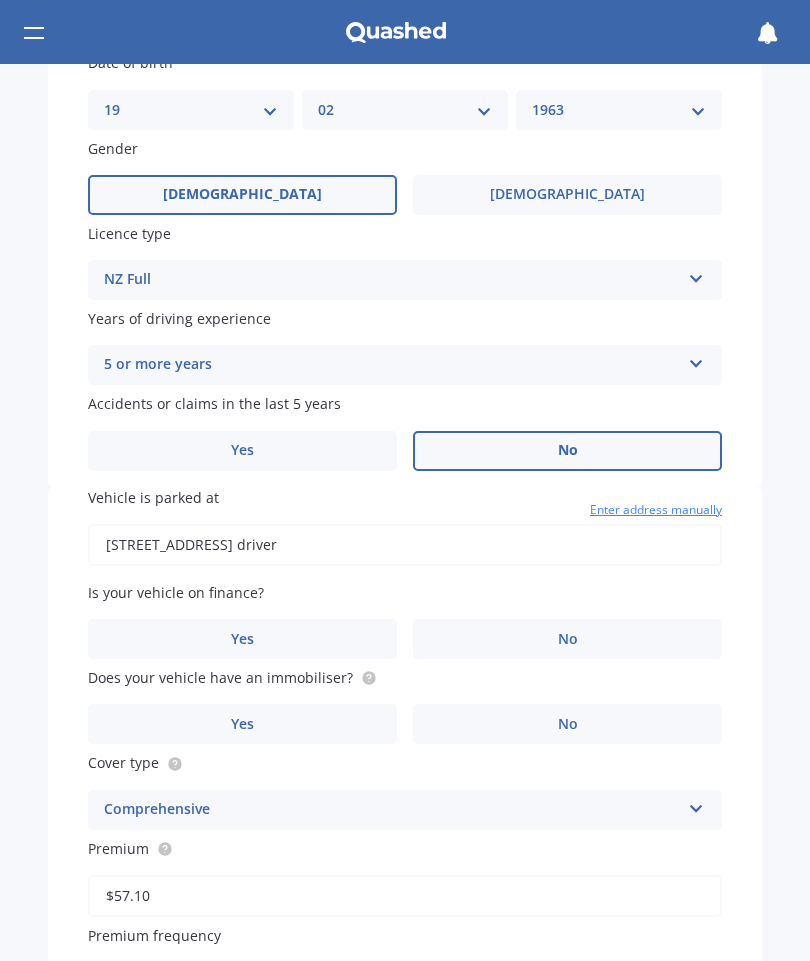 scroll, scrollTop: 679, scrollLeft: 0, axis: vertical 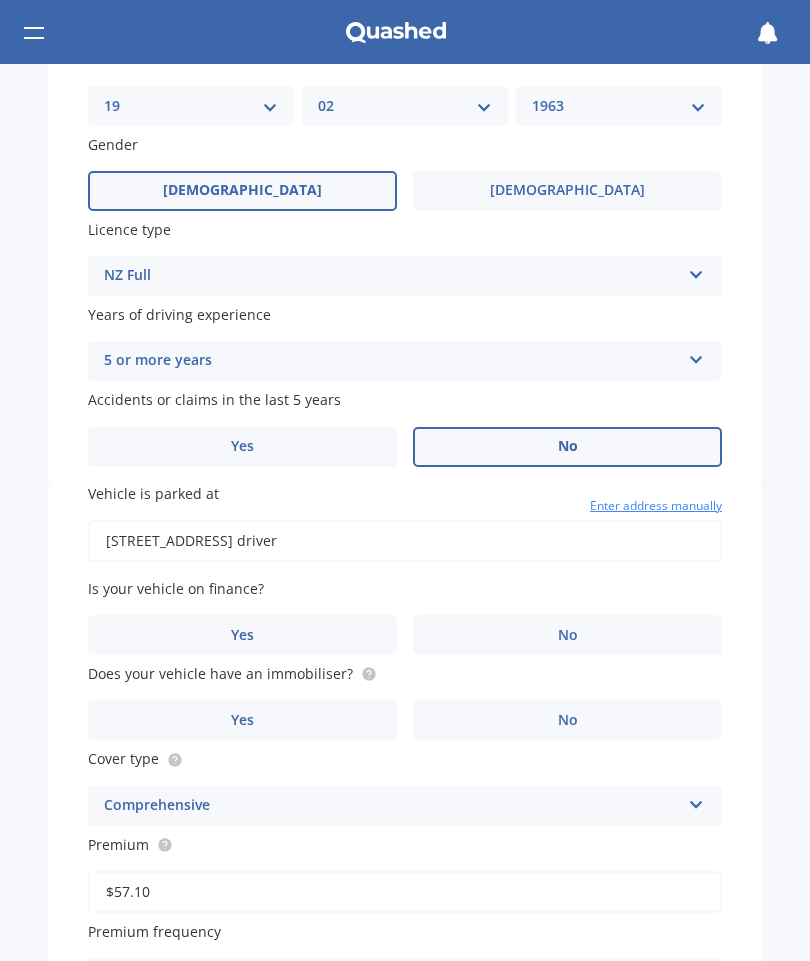 click on "No" at bounding box center (567, 635) 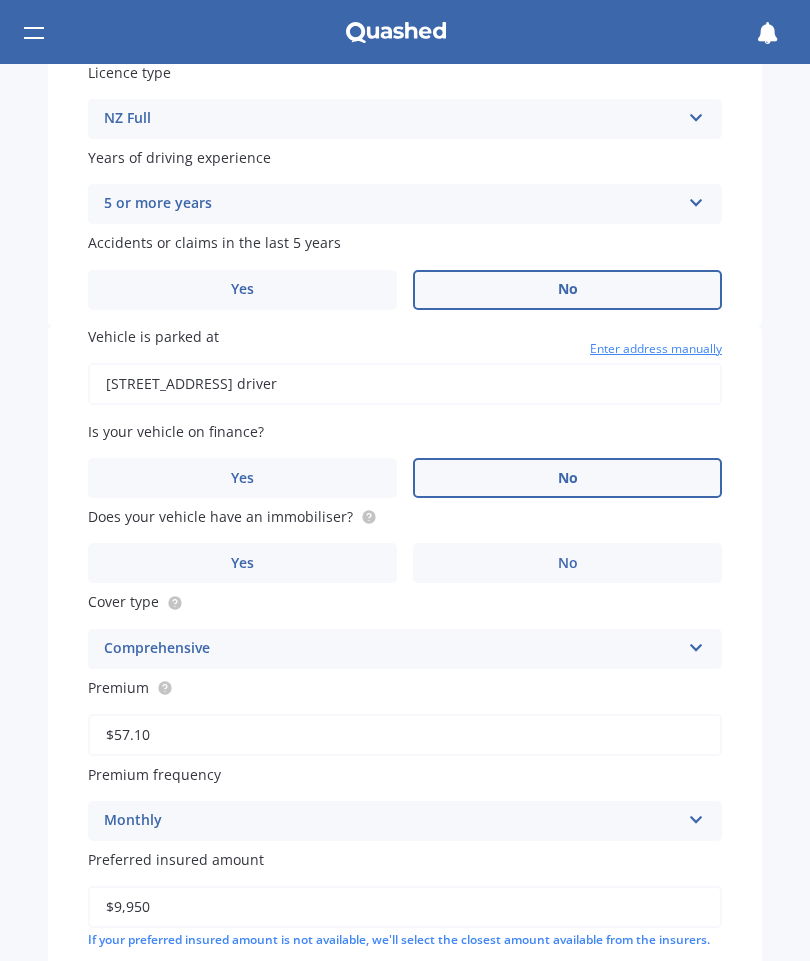 scroll, scrollTop: 837, scrollLeft: 0, axis: vertical 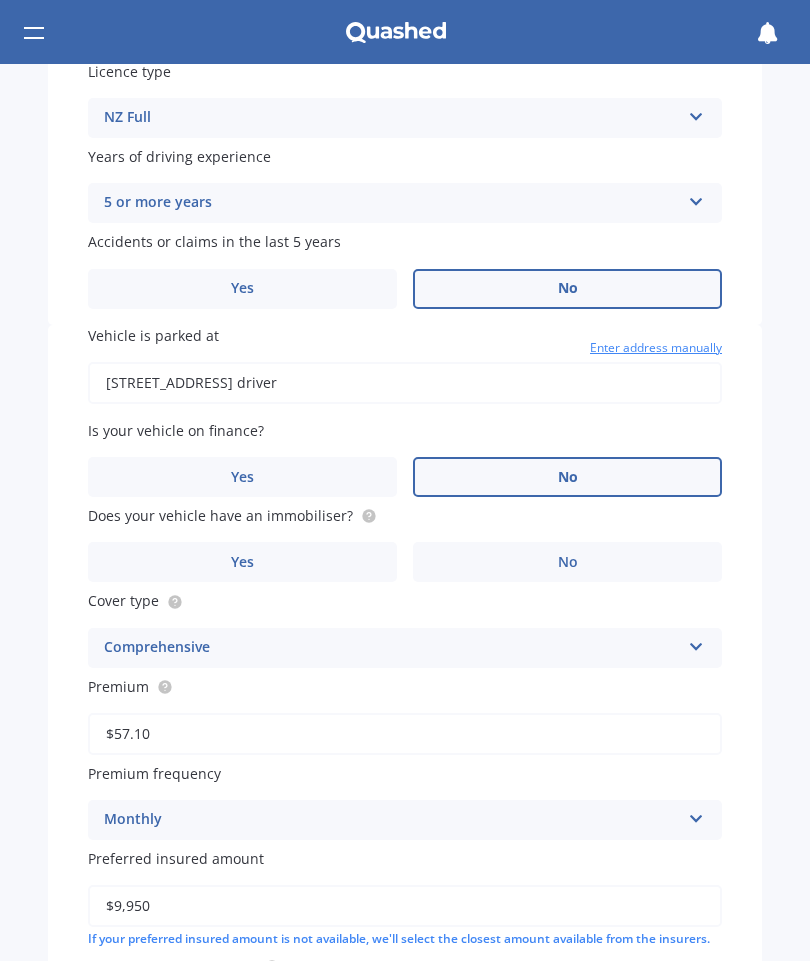 click on "No" at bounding box center [567, 562] 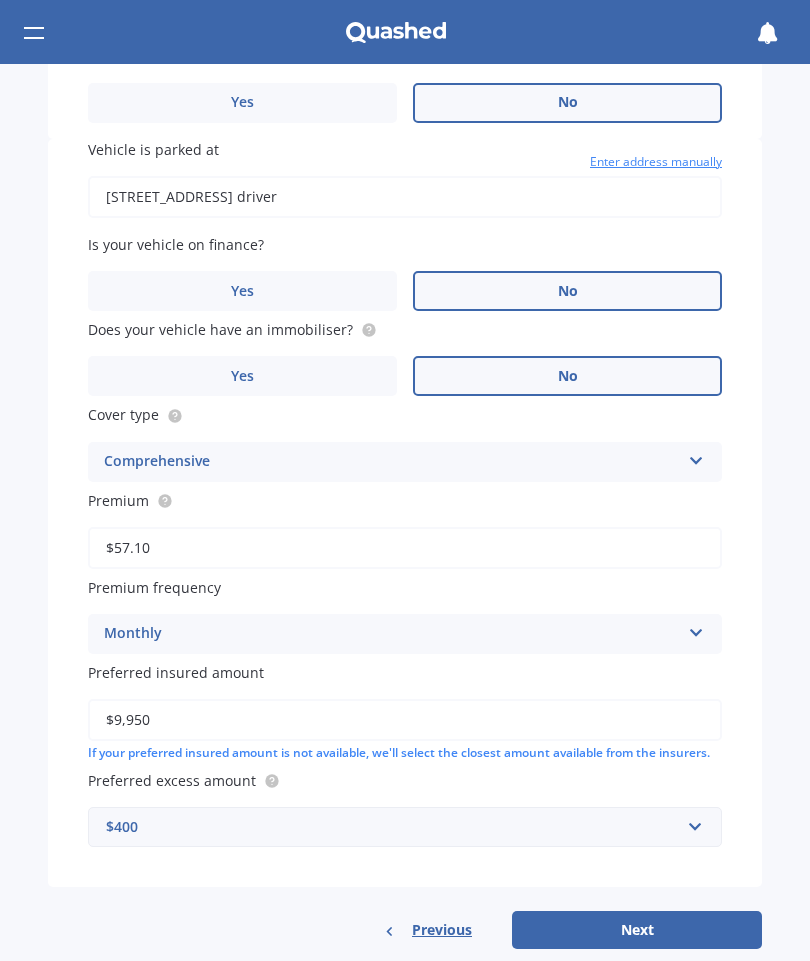scroll, scrollTop: 1022, scrollLeft: 0, axis: vertical 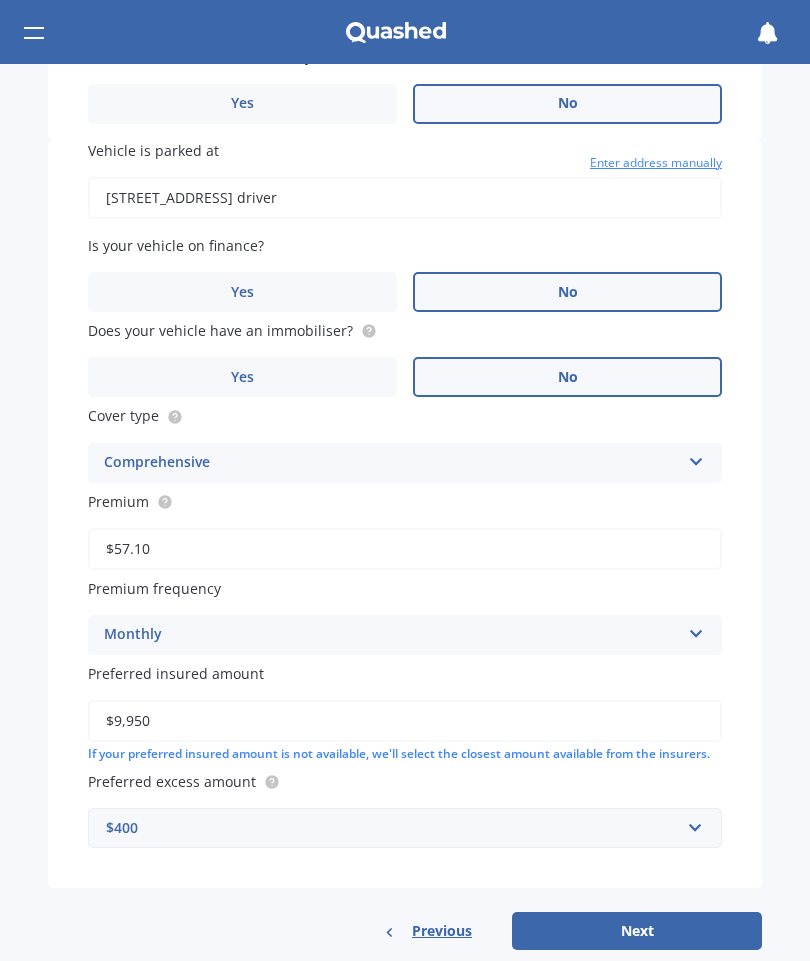 click on "Next" at bounding box center (637, 931) 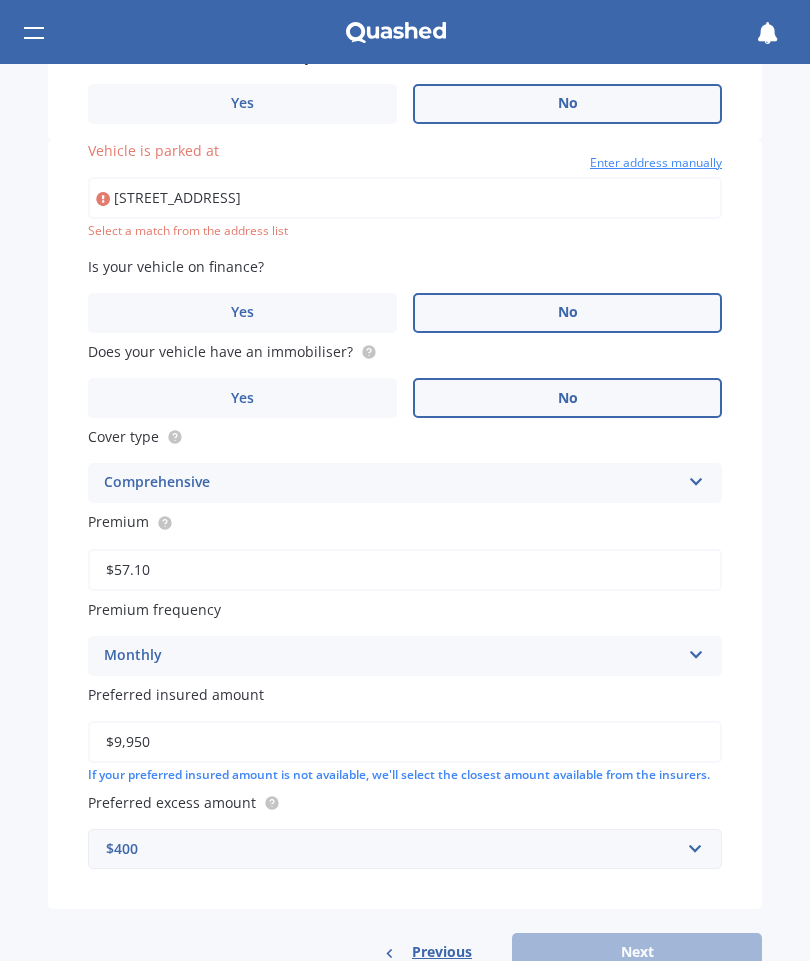 type on "[STREET_ADDRESS]" 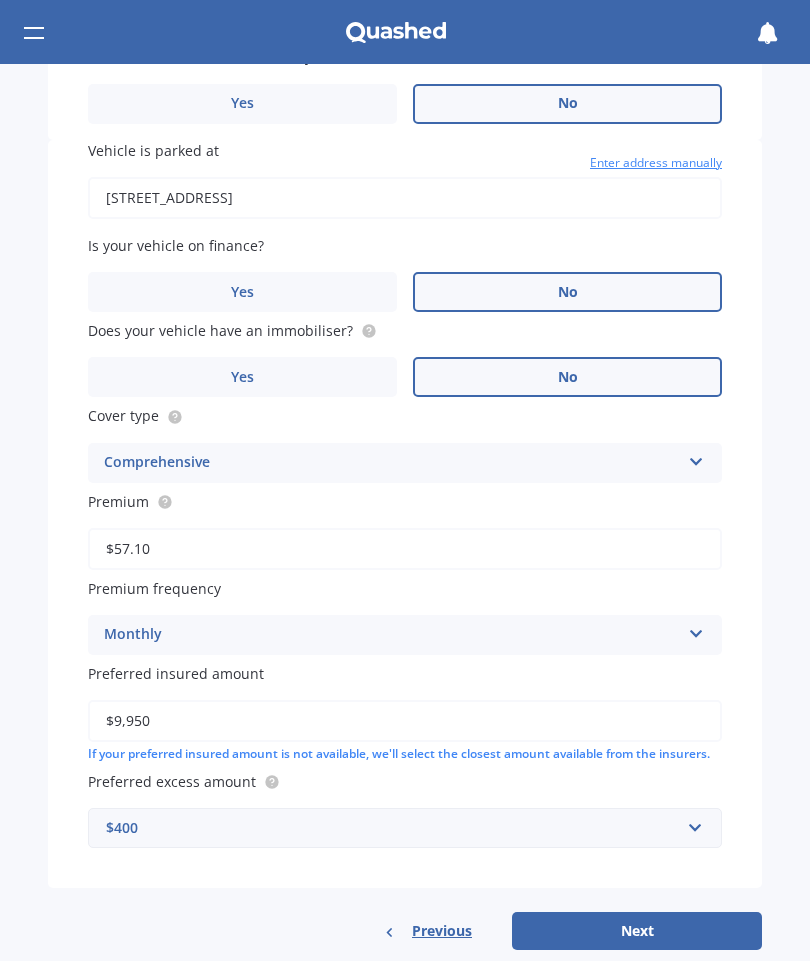 click on "Next" at bounding box center (637, 931) 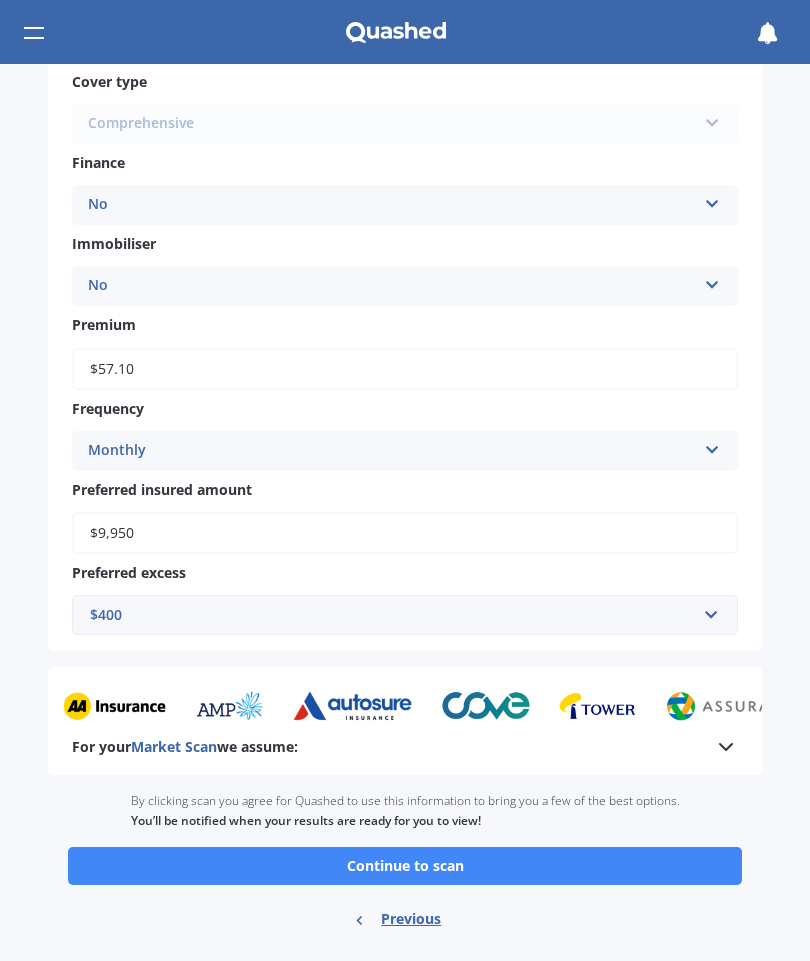 scroll, scrollTop: 745, scrollLeft: 0, axis: vertical 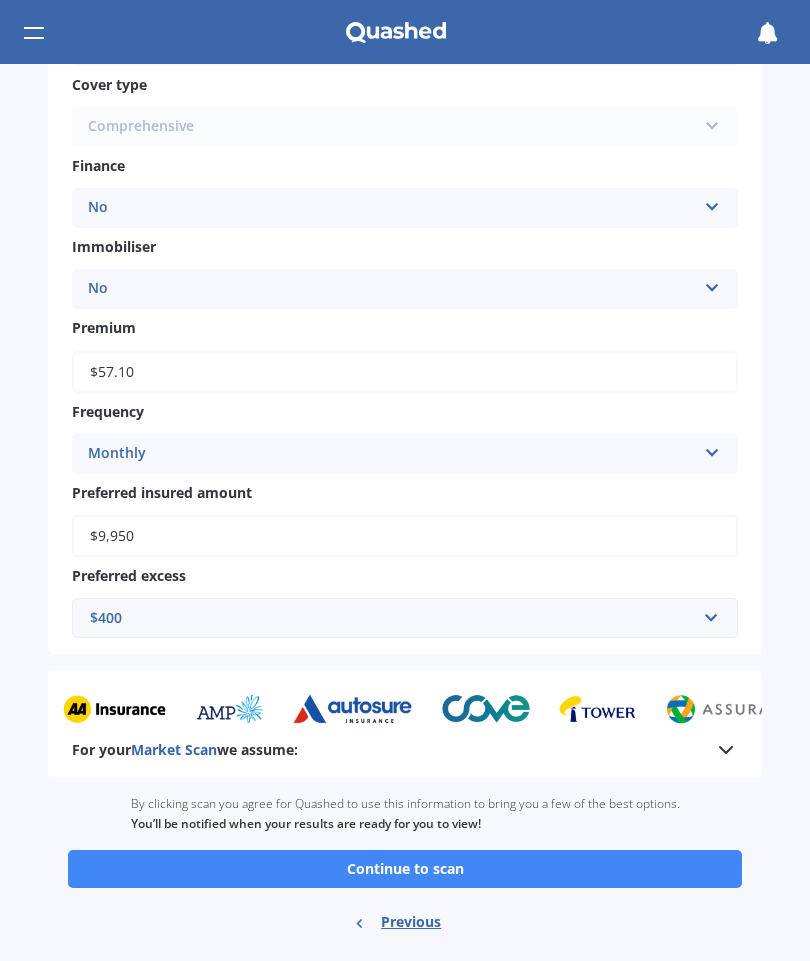 click on "Continue to scan" at bounding box center (405, 869) 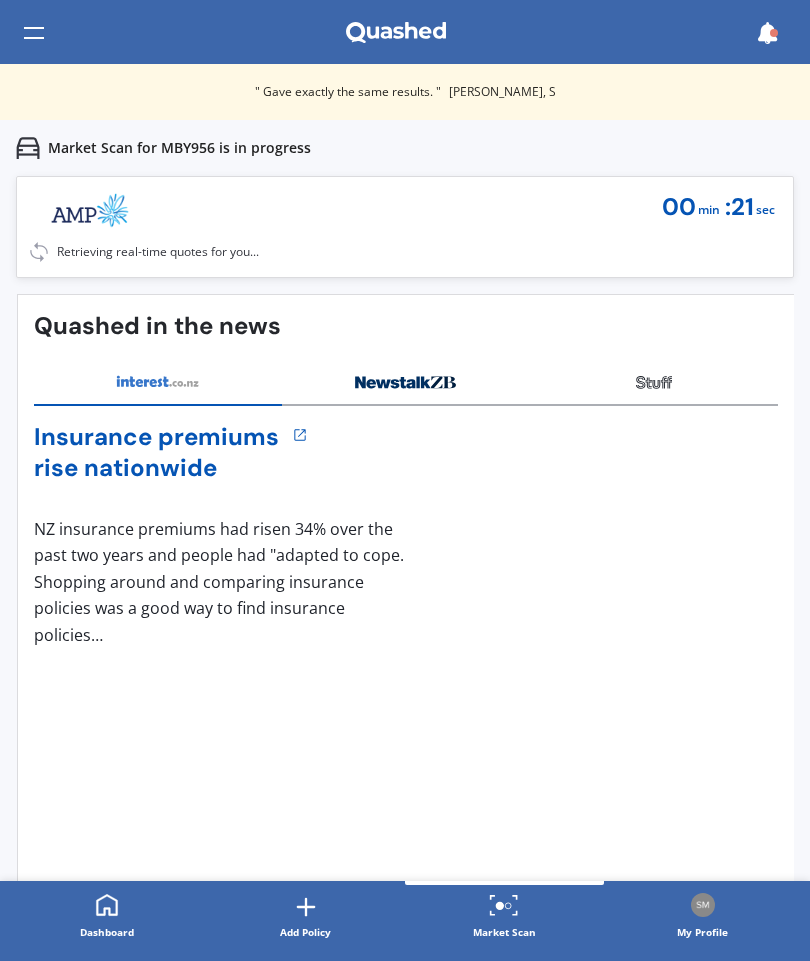 scroll, scrollTop: 0, scrollLeft: 0, axis: both 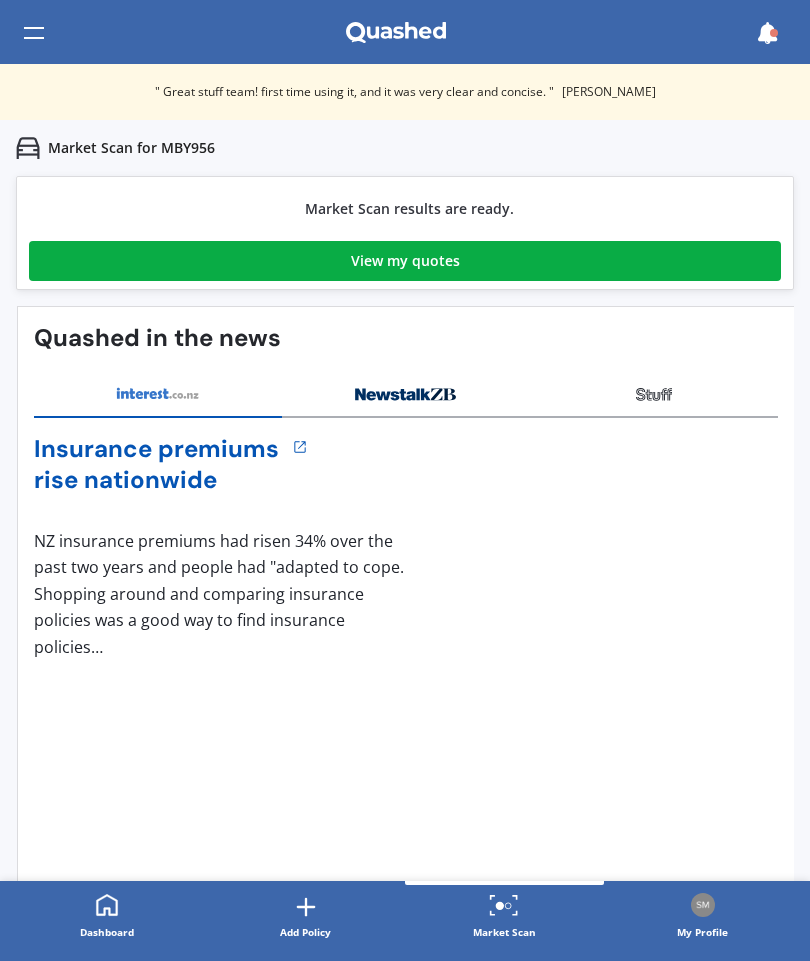 click on "View my quotes" at bounding box center [405, 261] 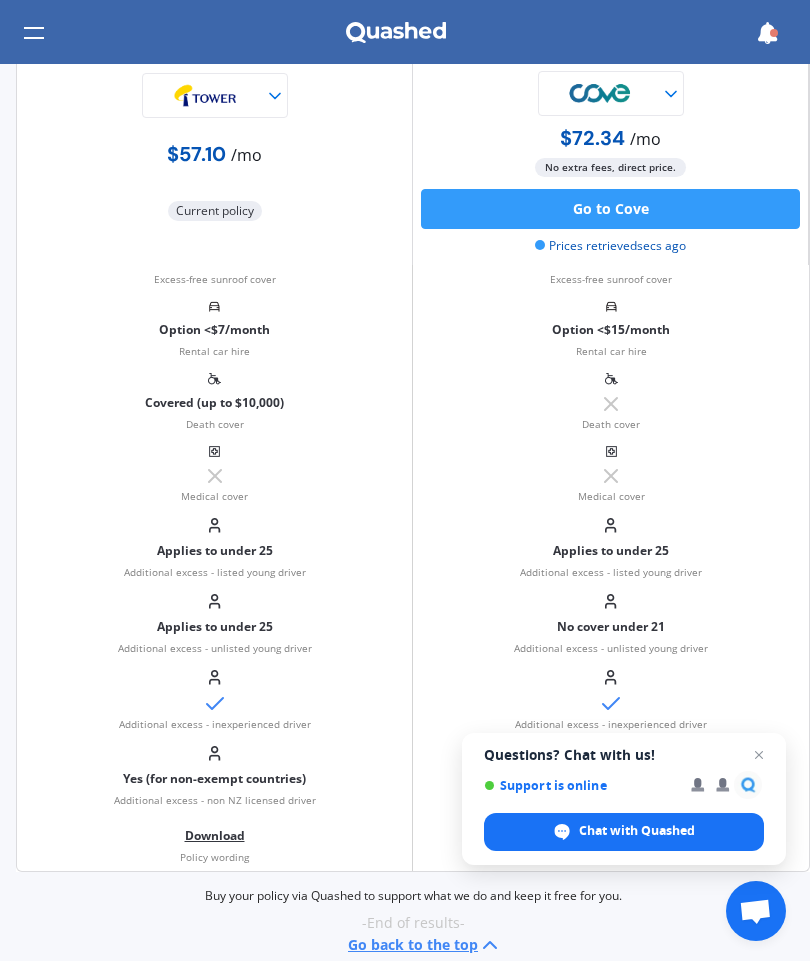scroll, scrollTop: 1622, scrollLeft: 0, axis: vertical 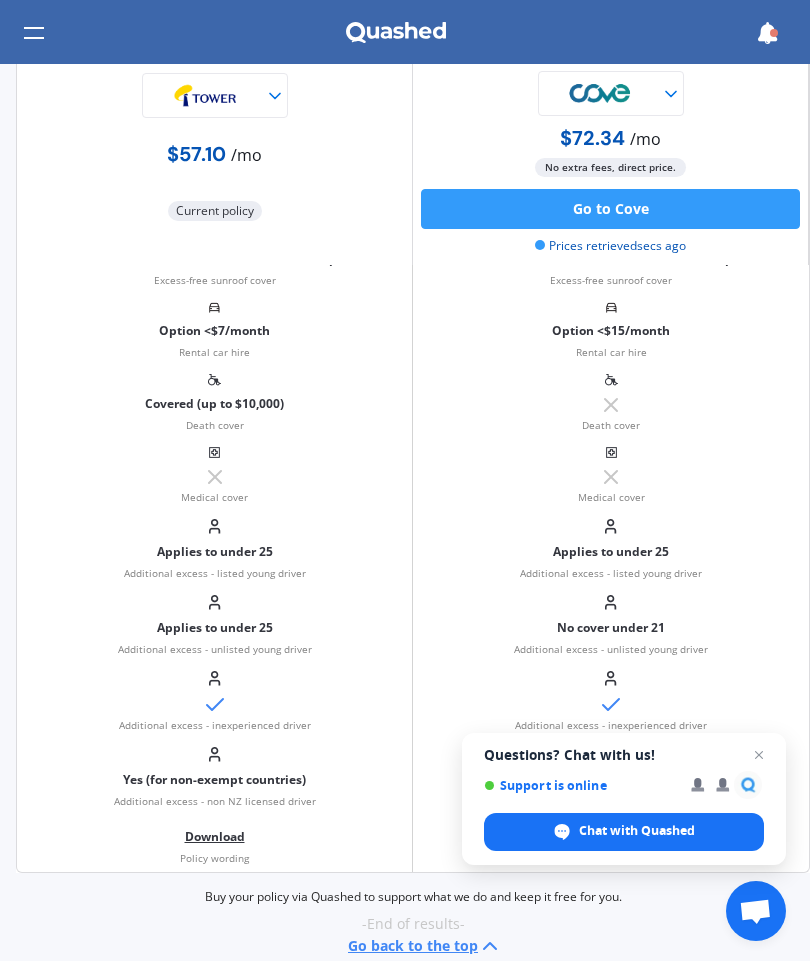 click at bounding box center [759, 755] 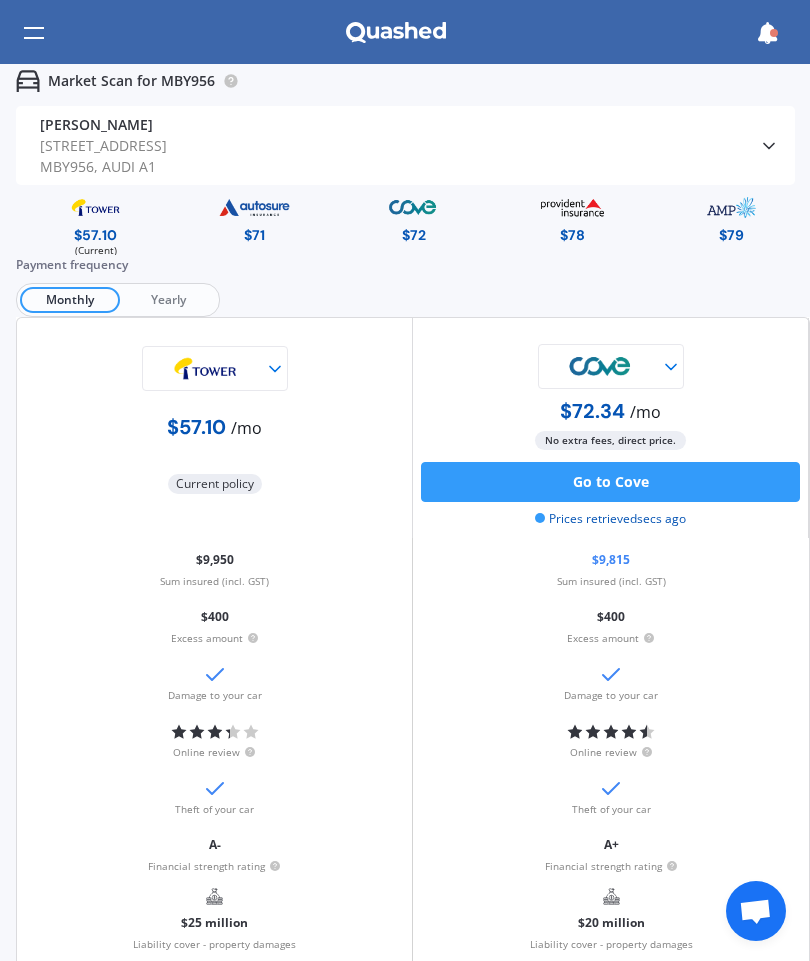 scroll, scrollTop: 0, scrollLeft: 0, axis: both 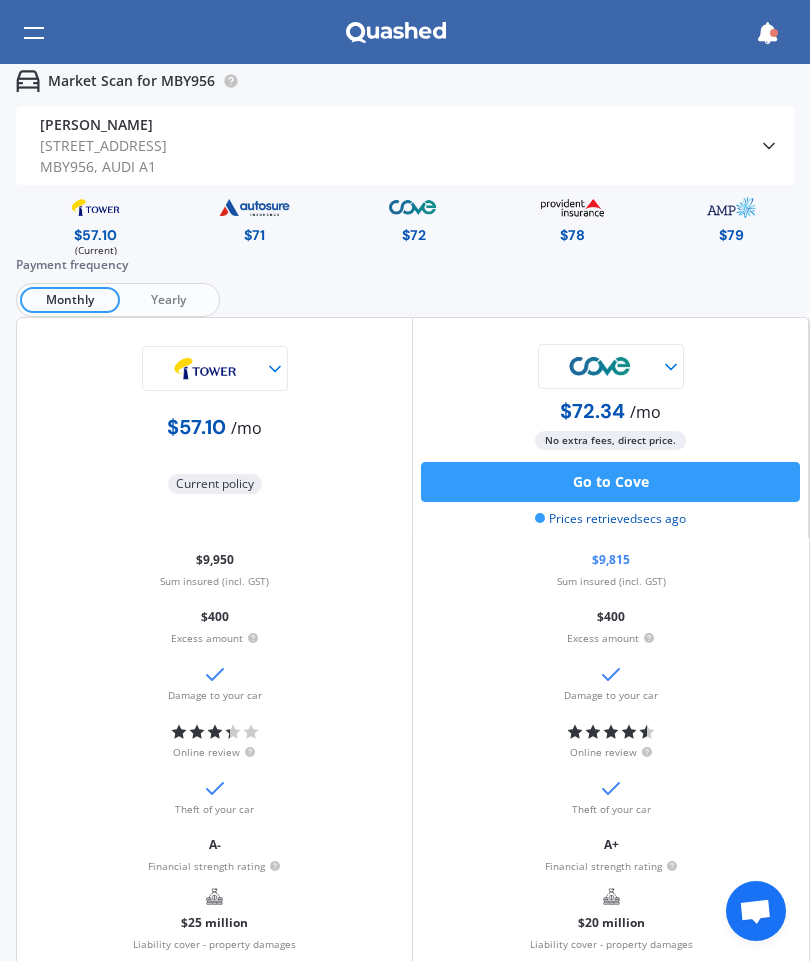 click on "Yearly" at bounding box center (168, 300) 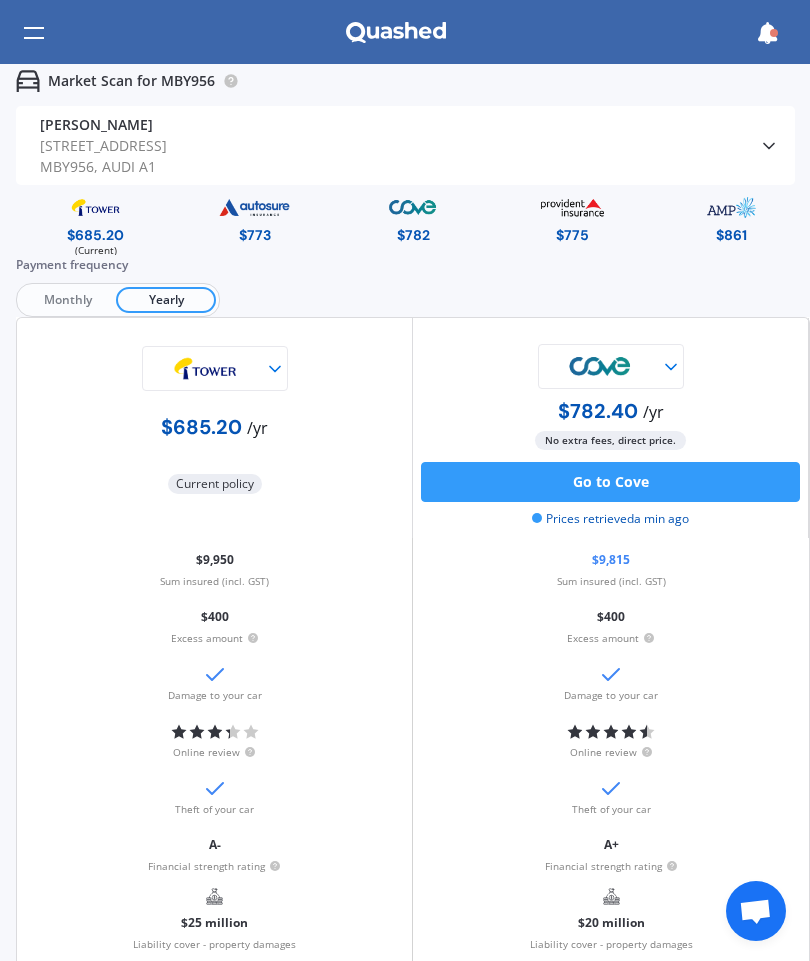 click on "Payment frequency Monthly Yearly" at bounding box center [413, 286] 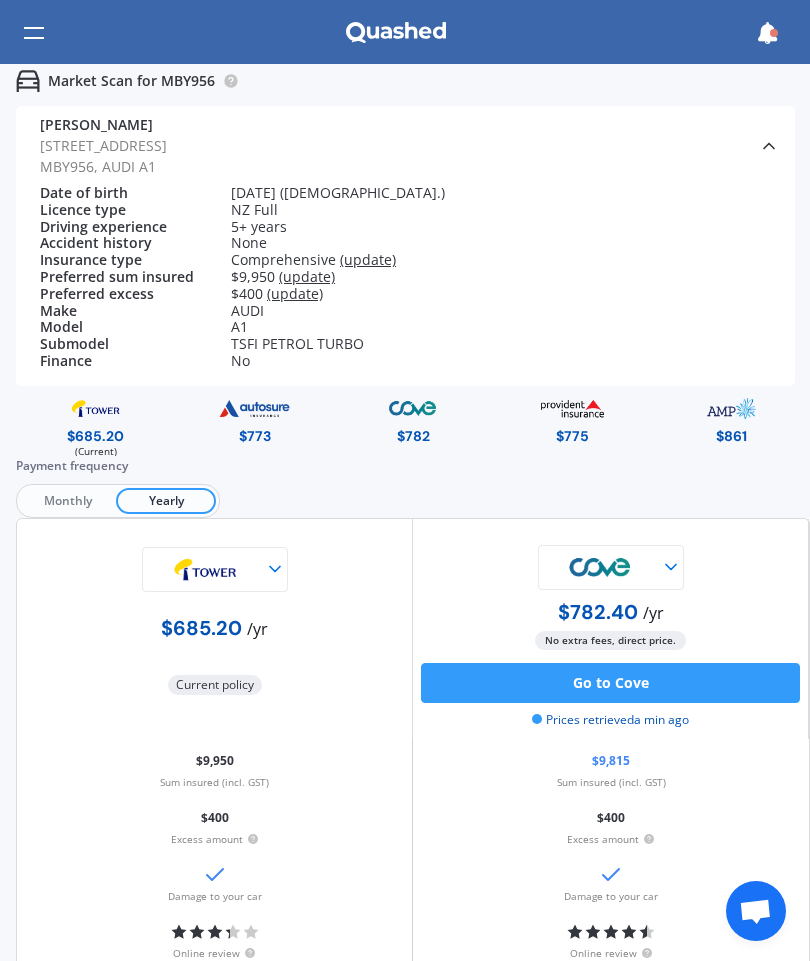 scroll, scrollTop: 0, scrollLeft: 0, axis: both 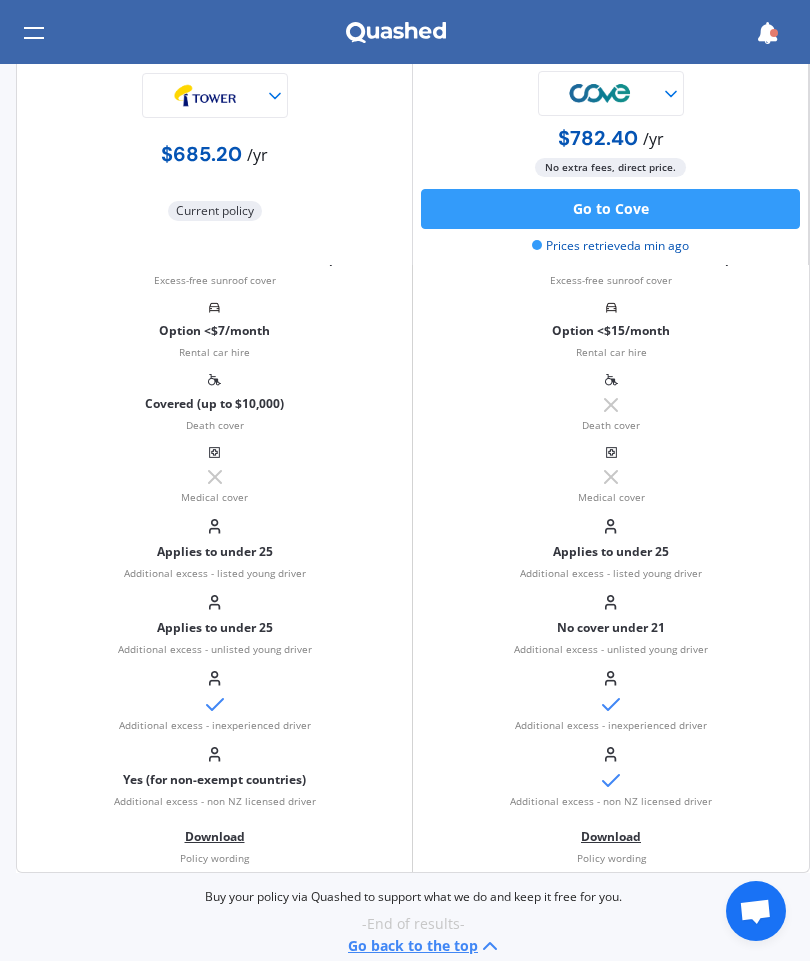 click on "Go back to the top" at bounding box center [425, 946] 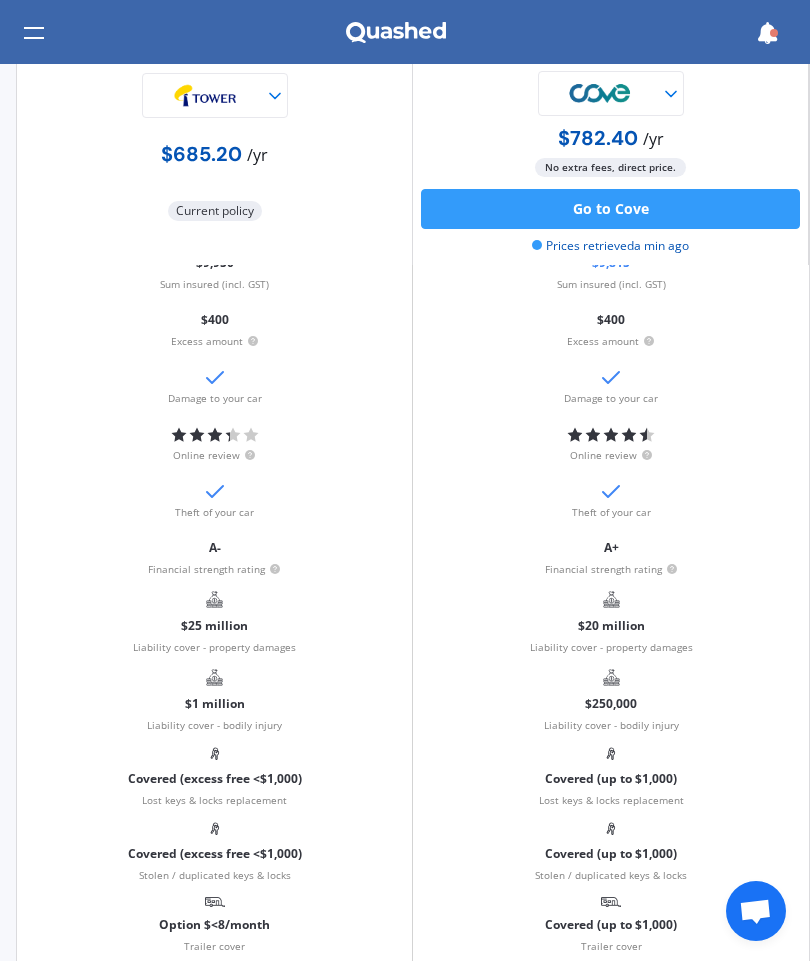scroll, scrollTop: 0, scrollLeft: 0, axis: both 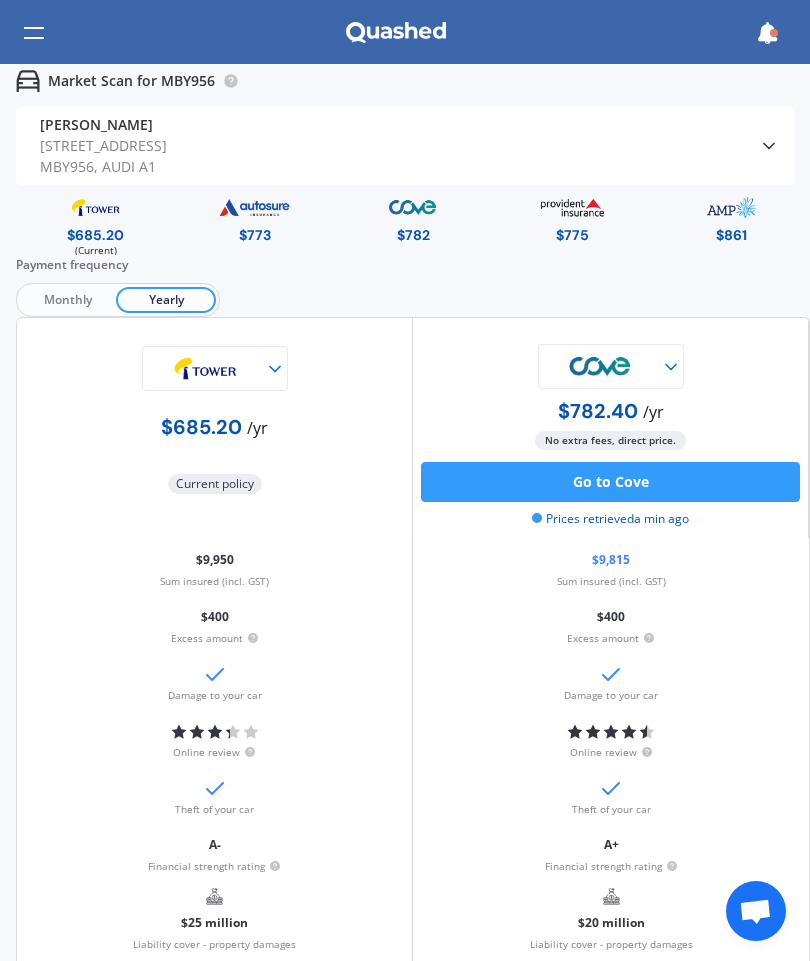 click on "Monthly Yearly" at bounding box center (118, 300) 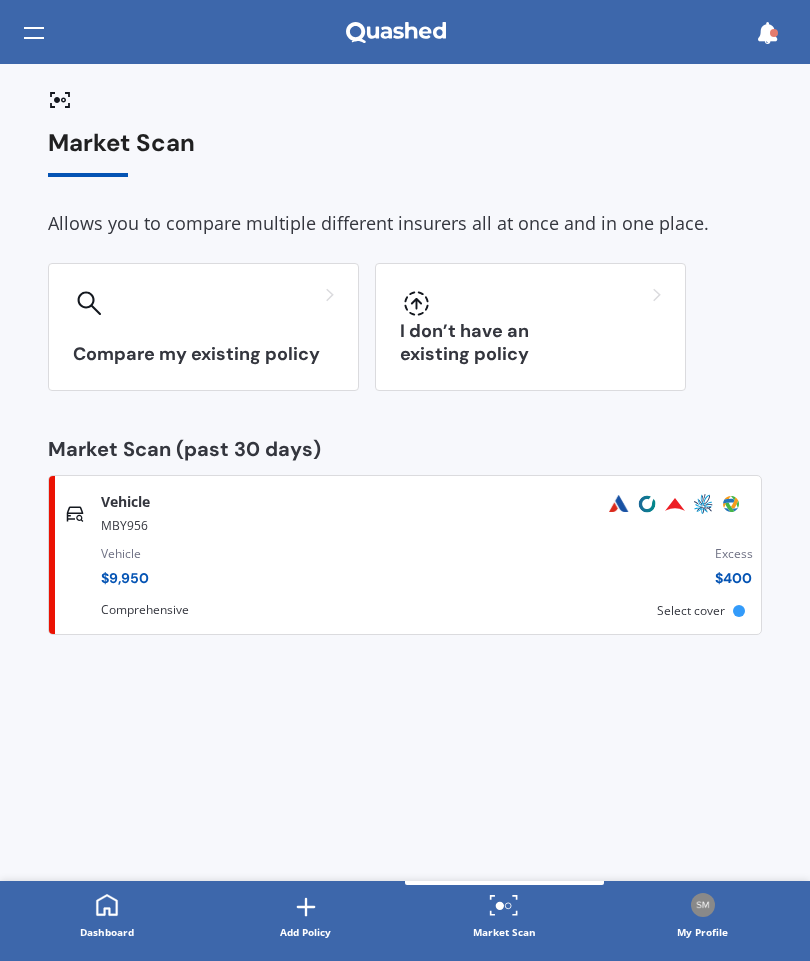 click on "My Profile" at bounding box center (702, 932) 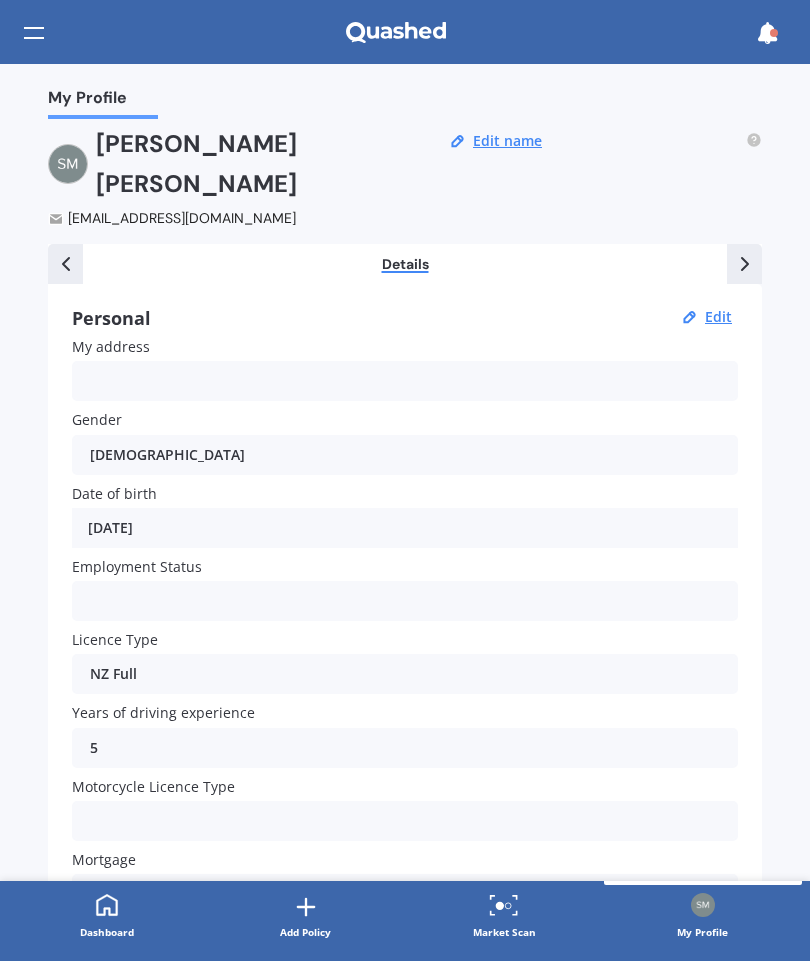 scroll, scrollTop: 0, scrollLeft: 0, axis: both 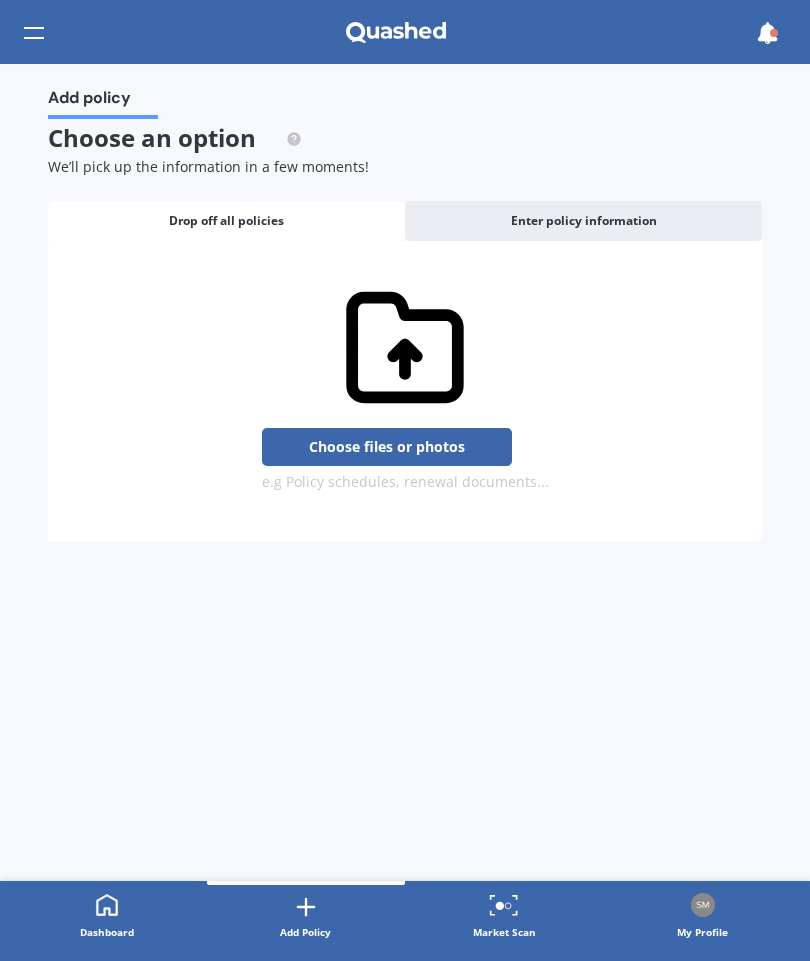 click 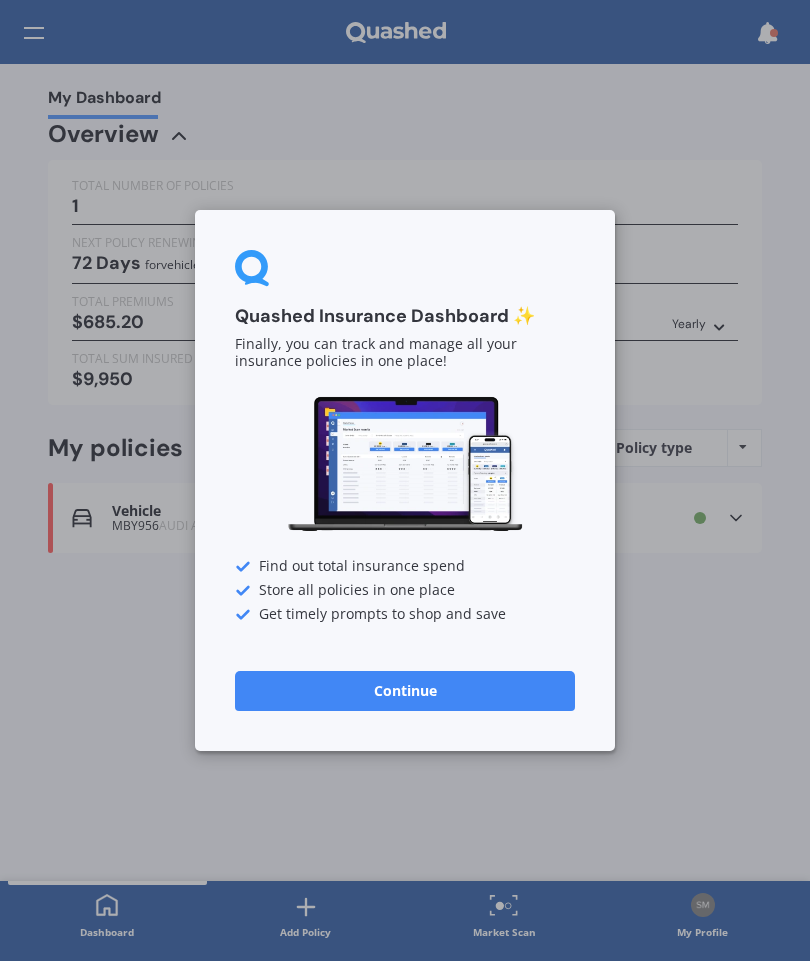 click on "Continue" at bounding box center (405, 691) 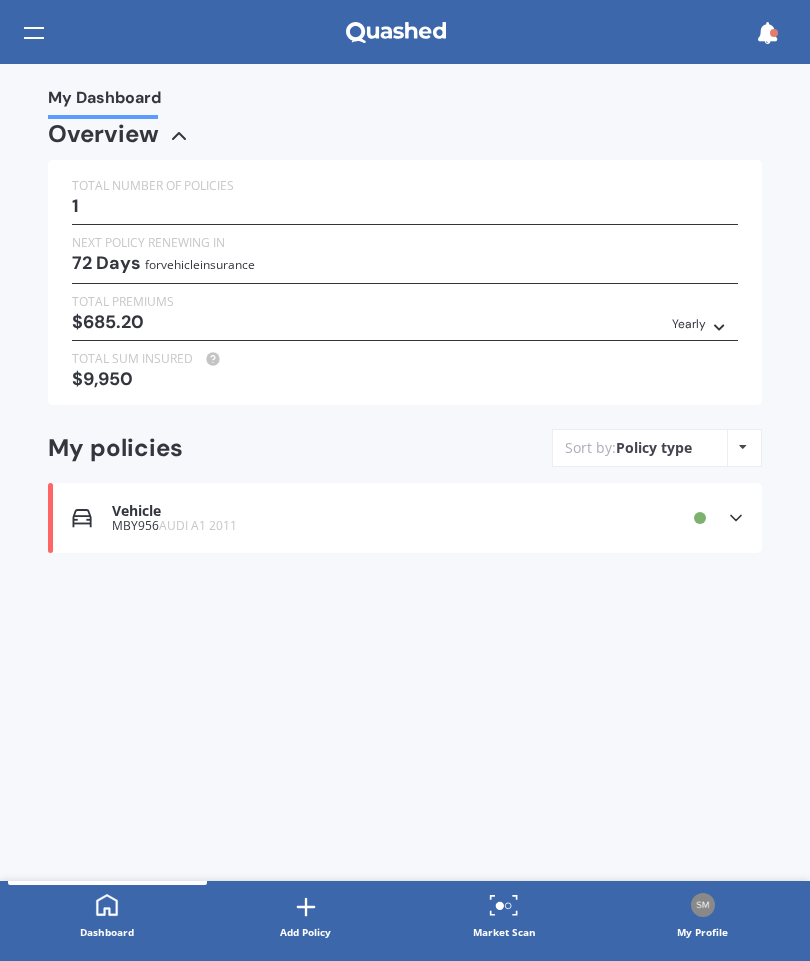 click at bounding box center (34, 33) 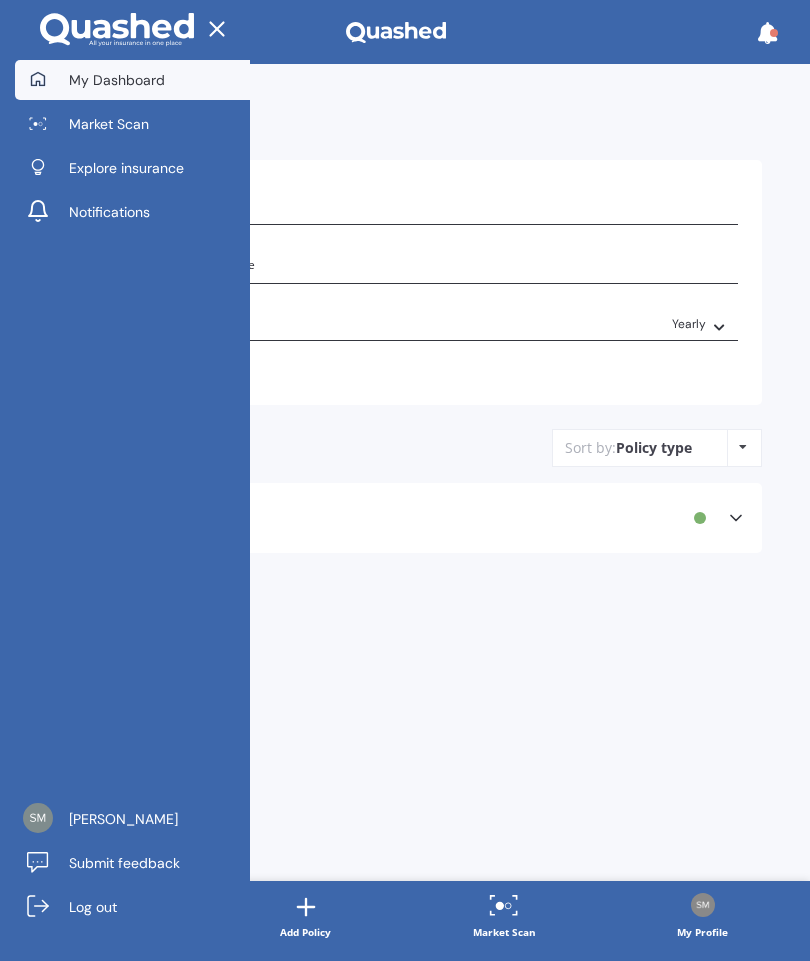 click on "Explore insurance" at bounding box center (126, 168) 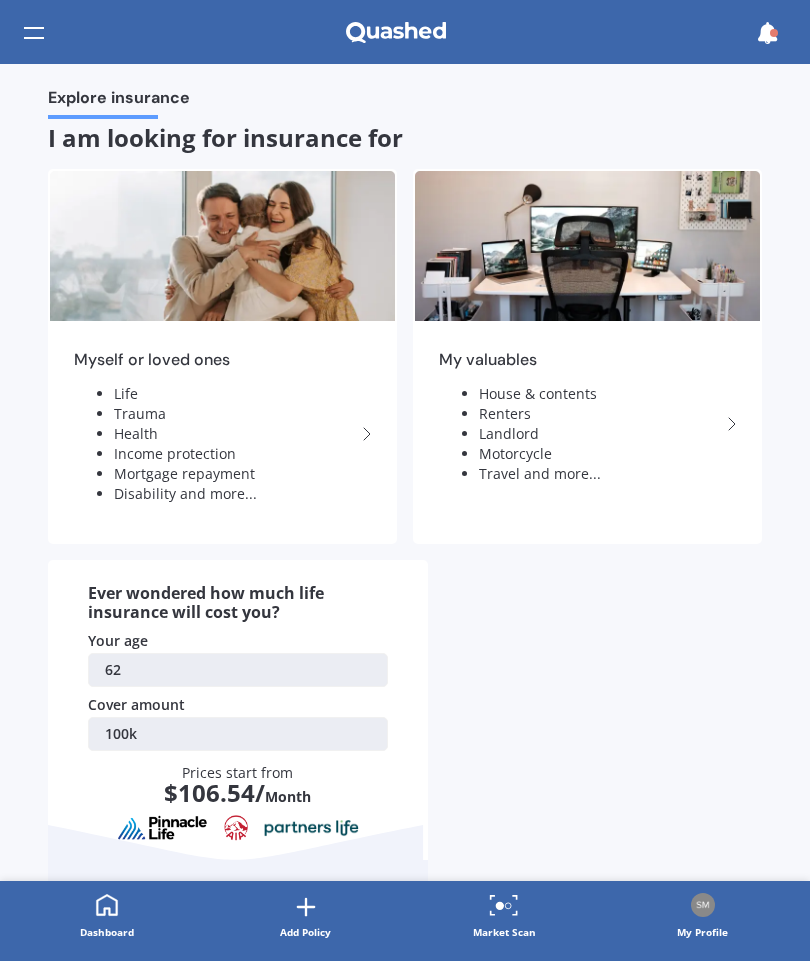 scroll, scrollTop: 0, scrollLeft: 0, axis: both 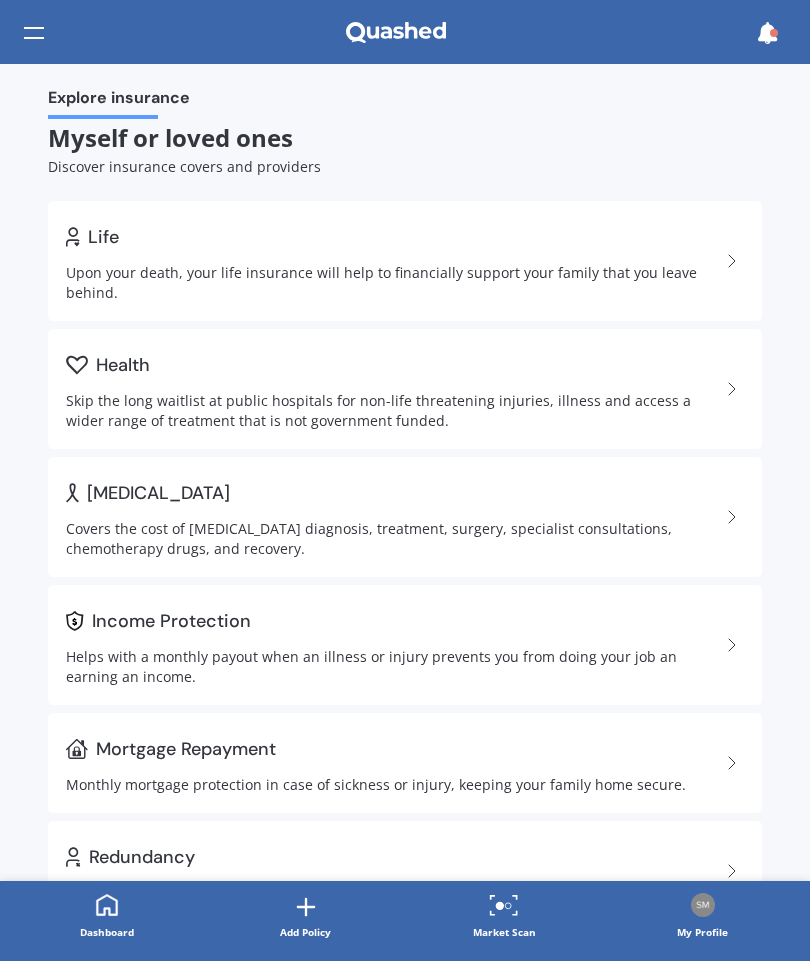 click 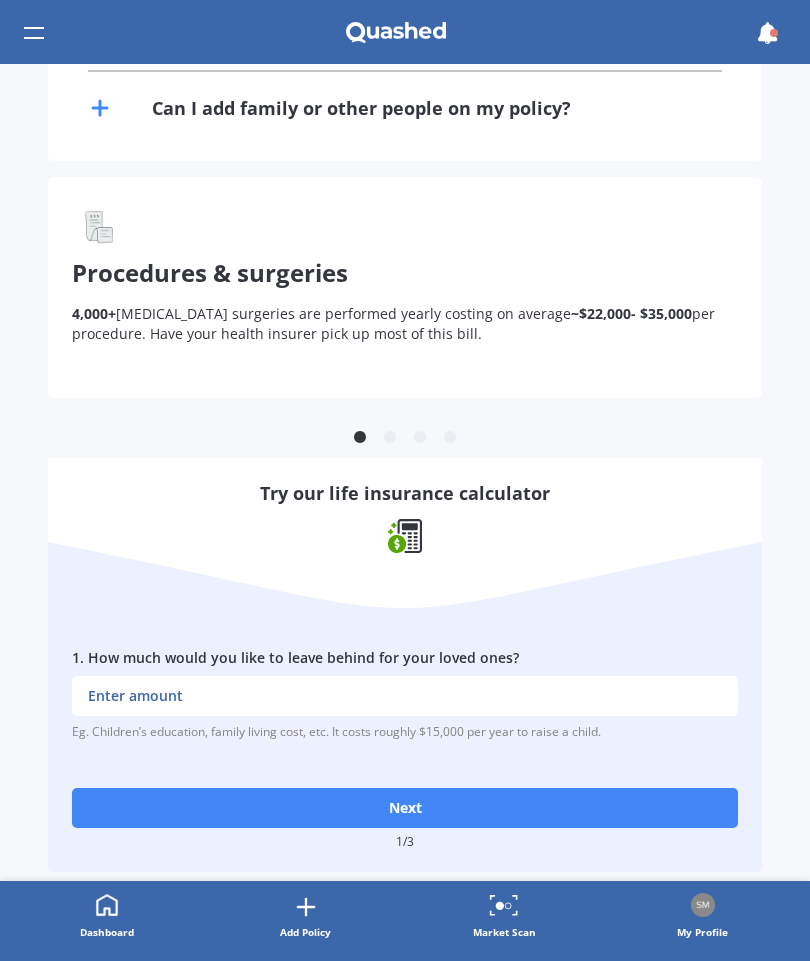 scroll, scrollTop: 835, scrollLeft: 0, axis: vertical 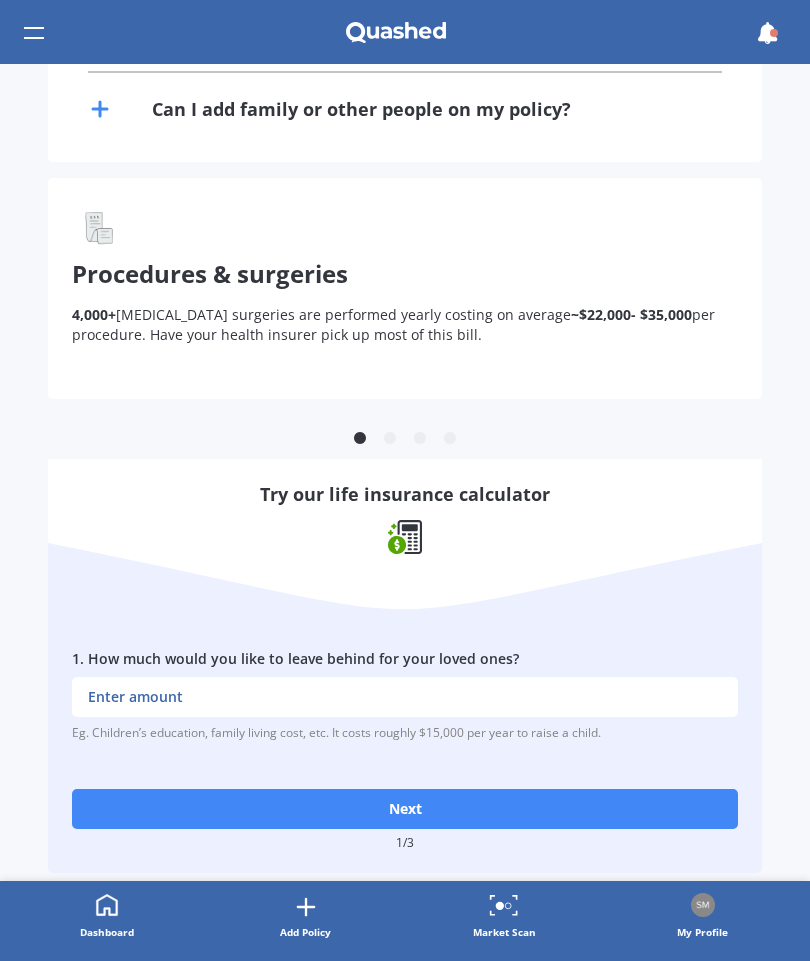 click 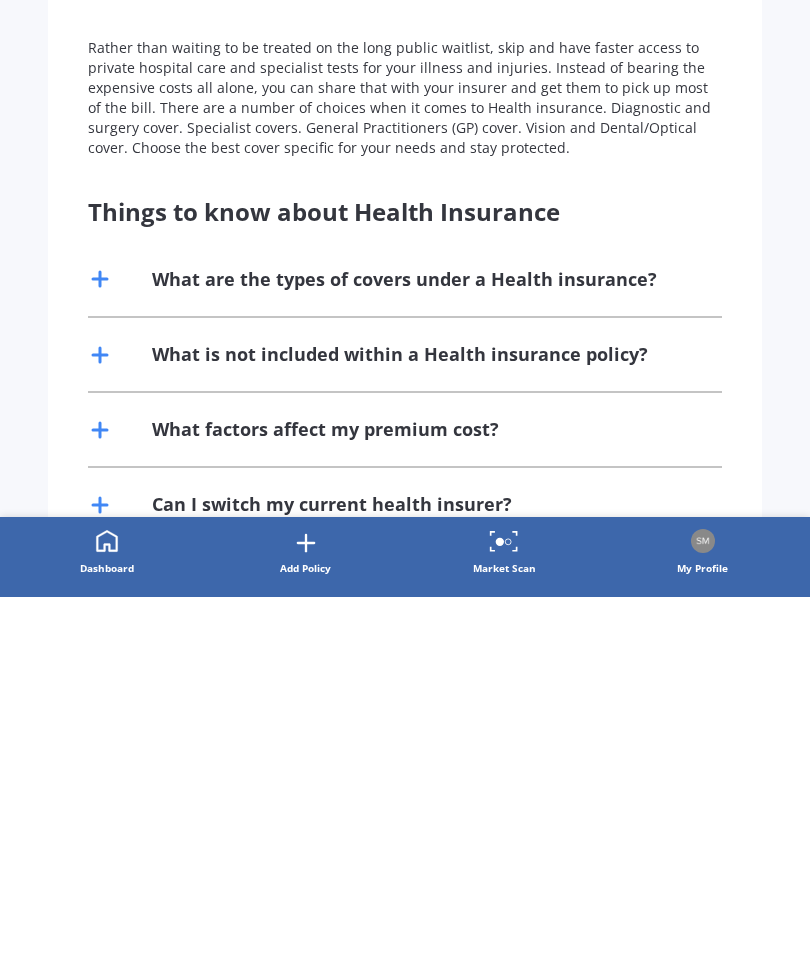 scroll, scrollTop: 0, scrollLeft: 0, axis: both 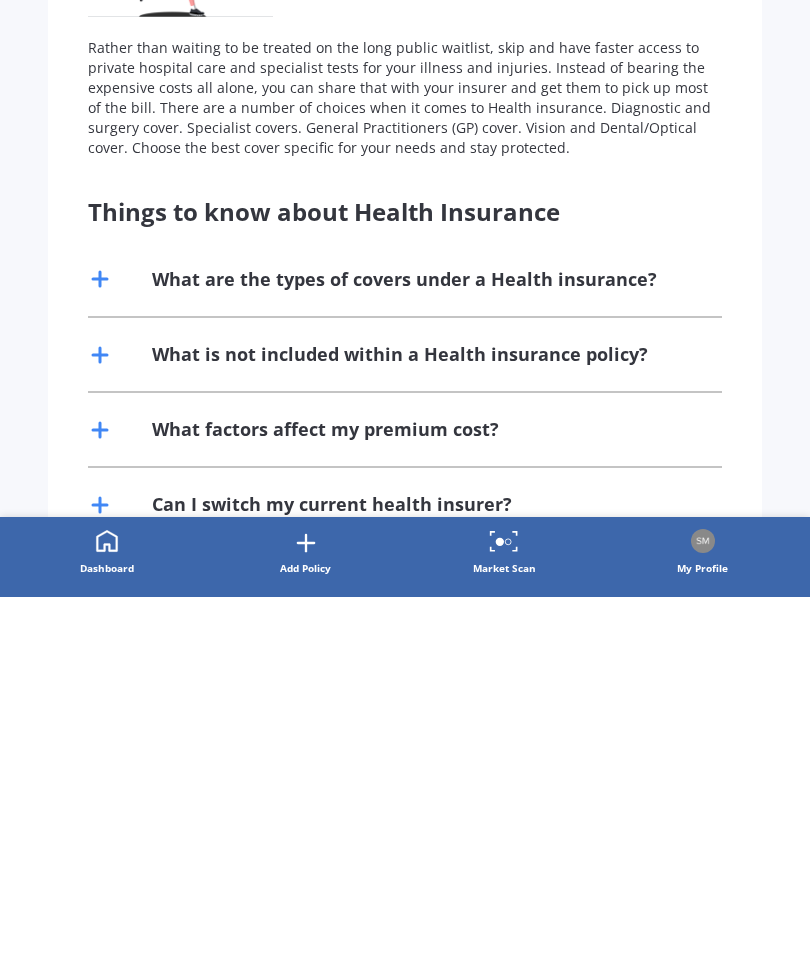 click on "What are the types of covers under a Health insurance?" at bounding box center [404, 643] 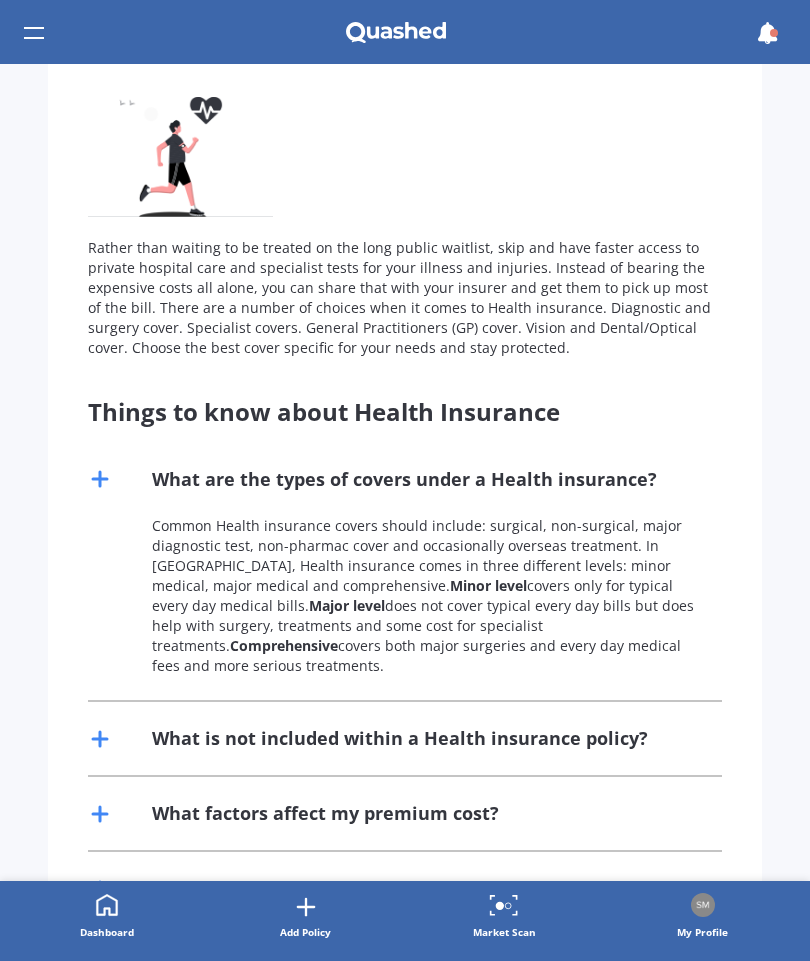 scroll, scrollTop: 164, scrollLeft: 0, axis: vertical 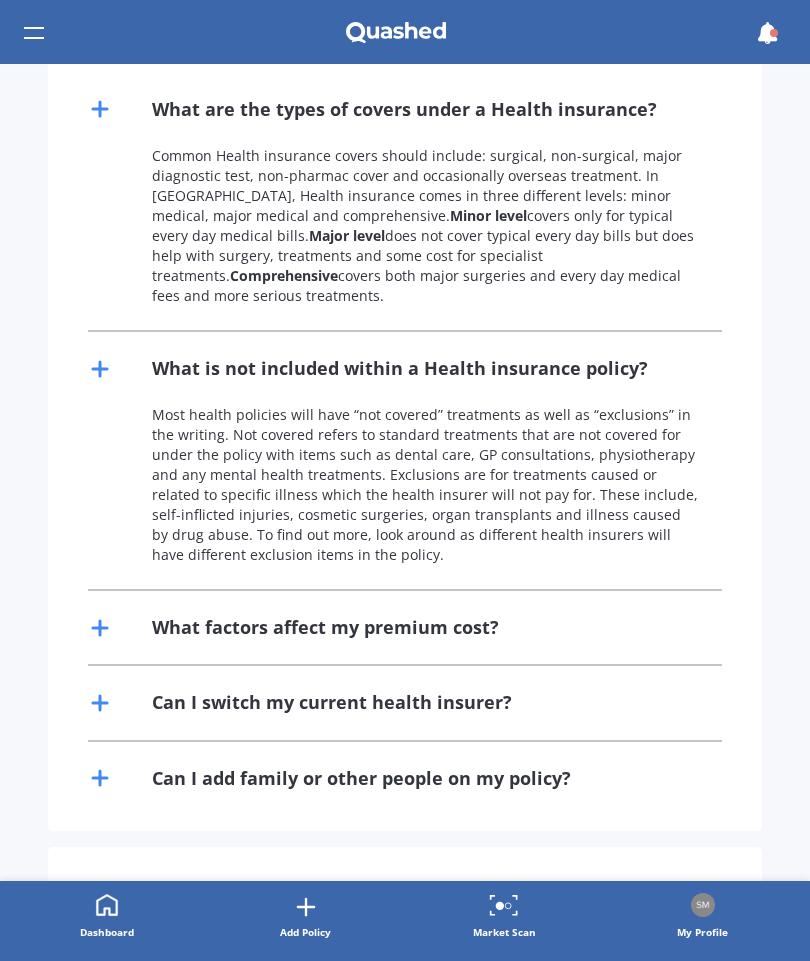click on "What factors affect my premium cost?" at bounding box center (325, 627) 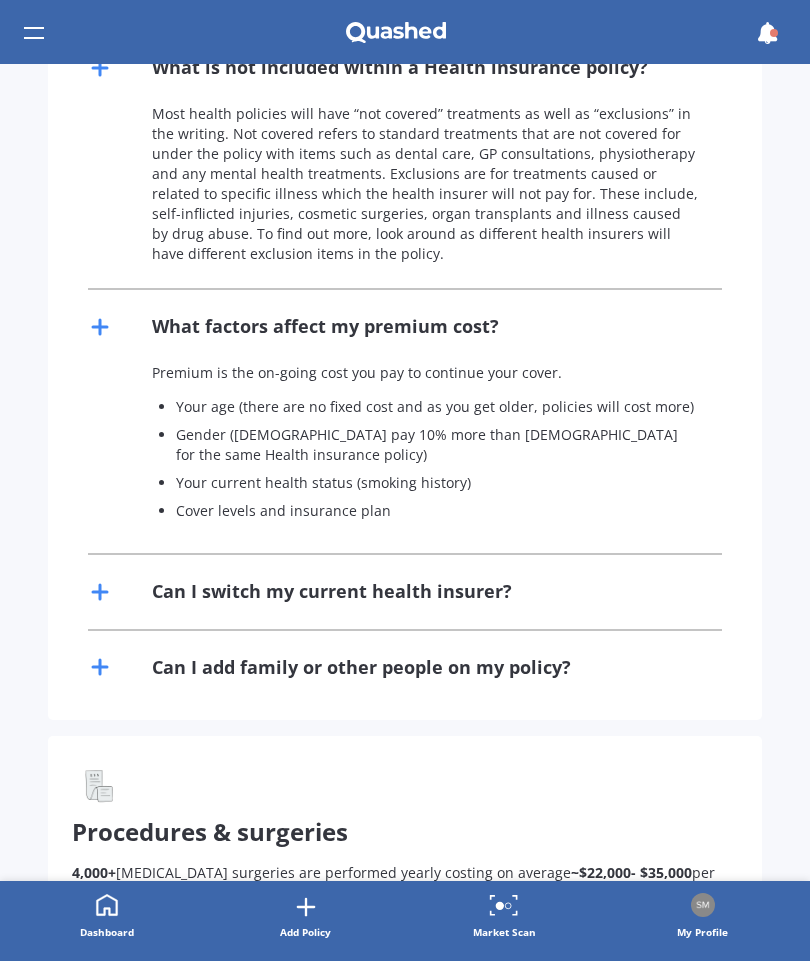 scroll, scrollTop: 835, scrollLeft: 0, axis: vertical 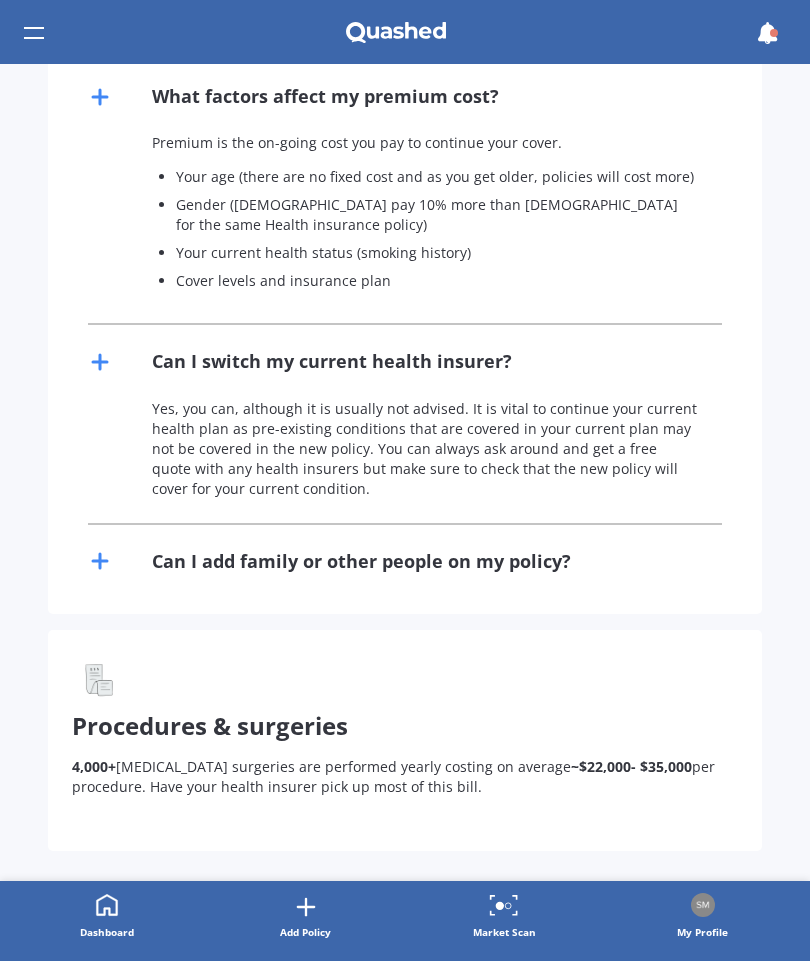 click on "Can I add family or other people on my policy?" at bounding box center [361, 561] 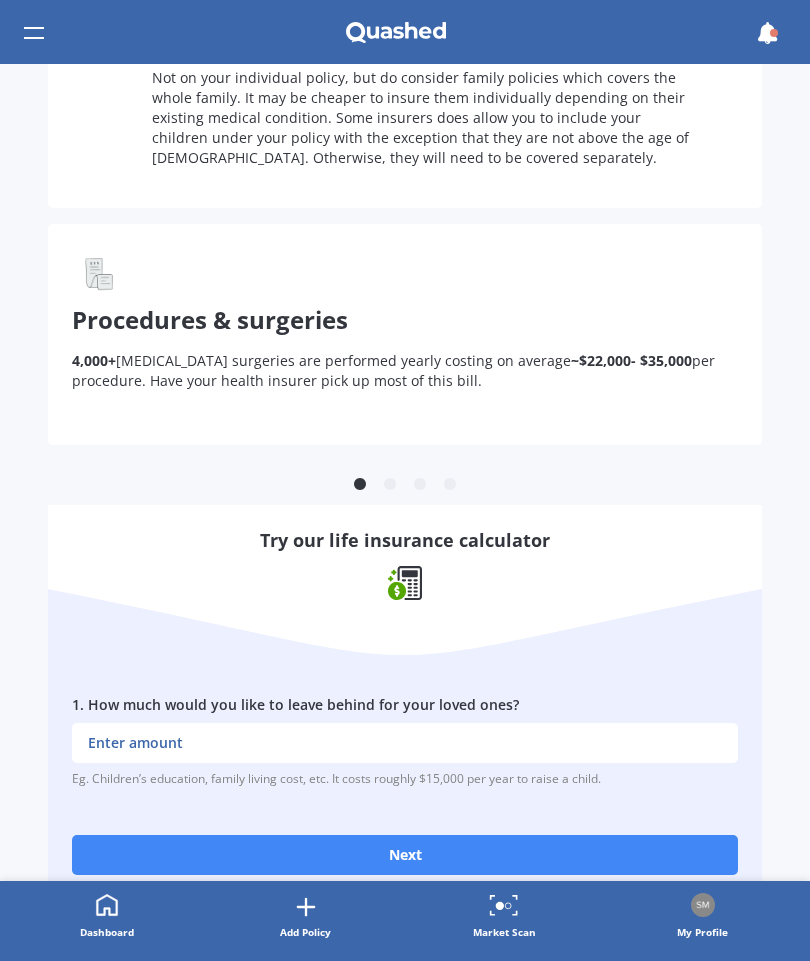 scroll, scrollTop: 1594, scrollLeft: 0, axis: vertical 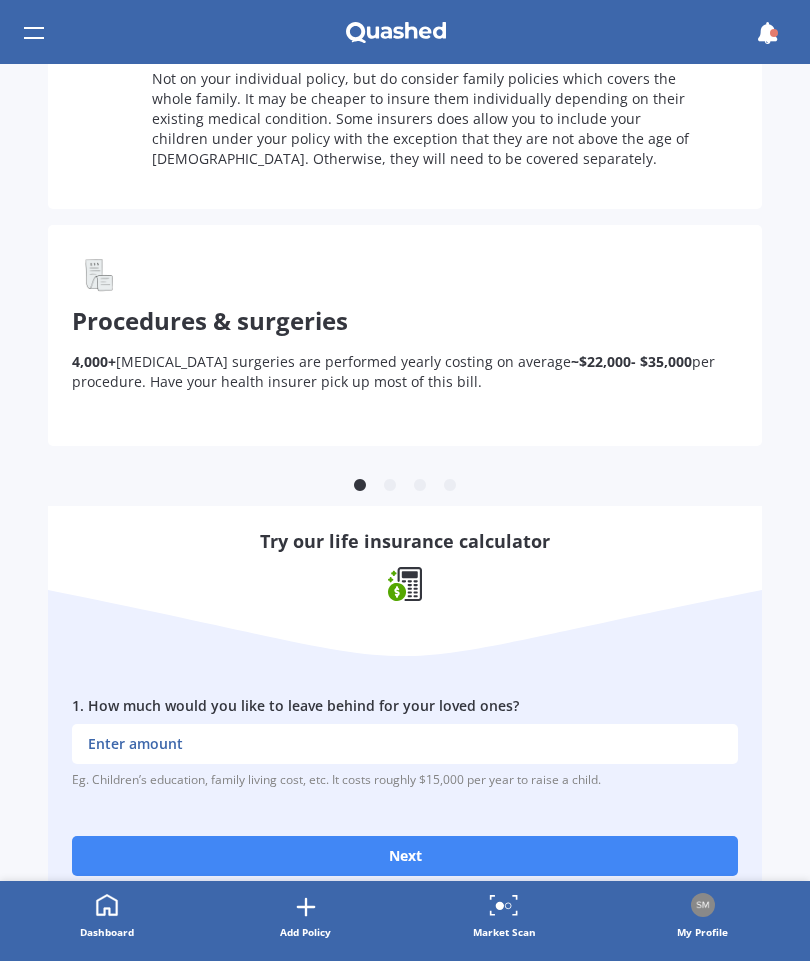 click on "4,000+  [MEDICAL_DATA] surgeries are performed yearly costing on average  ~$22,000- $35,000  per procedure. Have your health insurer pick up most of this bill." at bounding box center (405, 372) 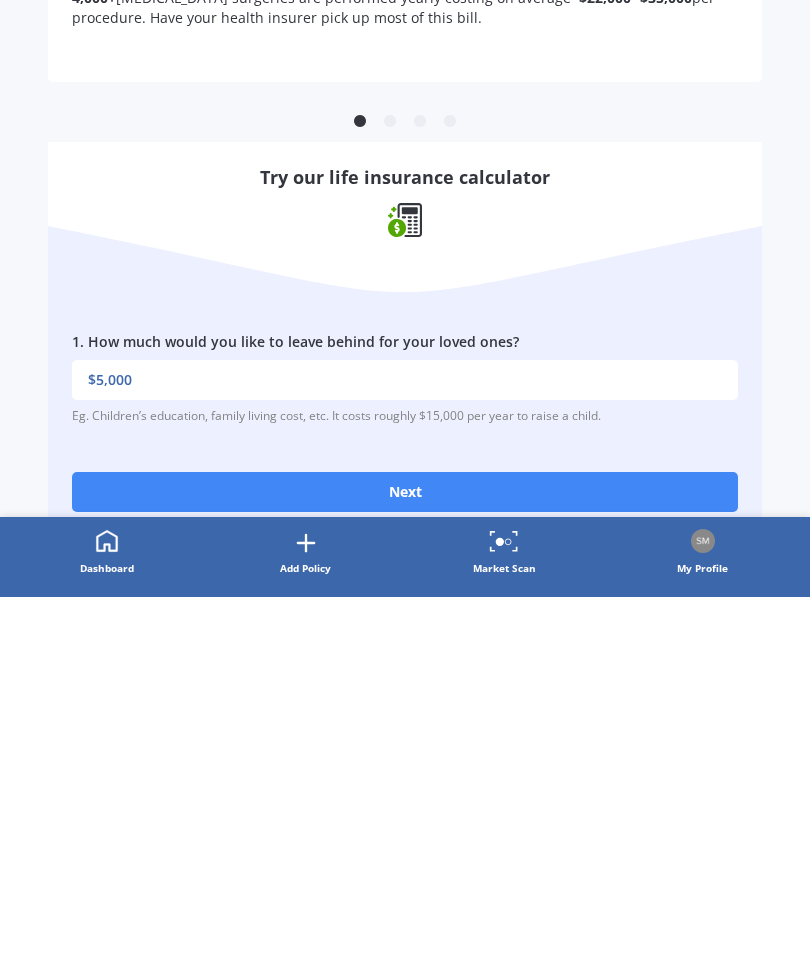 type on "$50,000" 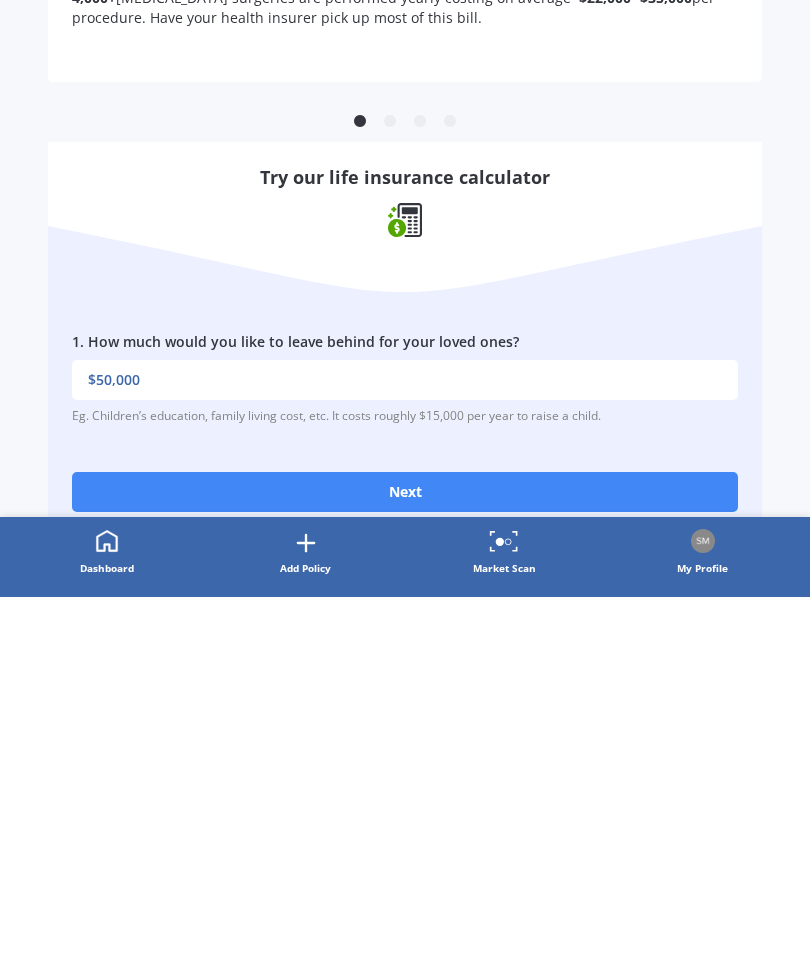 click on "Next" at bounding box center [405, 856] 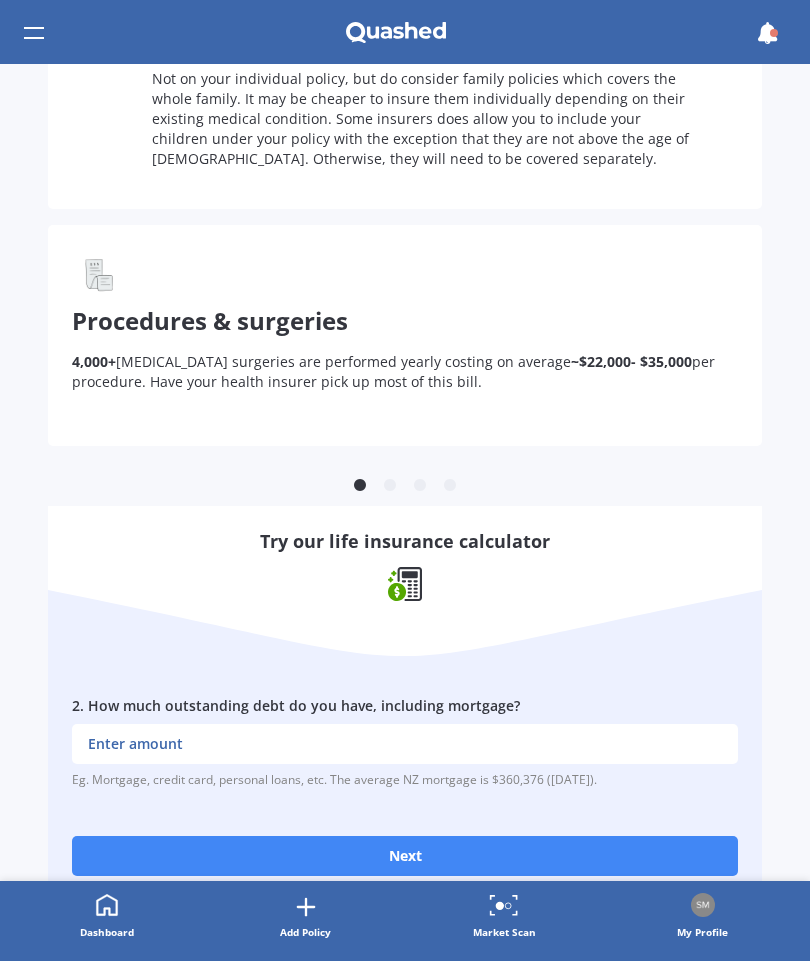 click on "2 . How much outstanding debt do you have, including mortgage?" at bounding box center (405, 744) 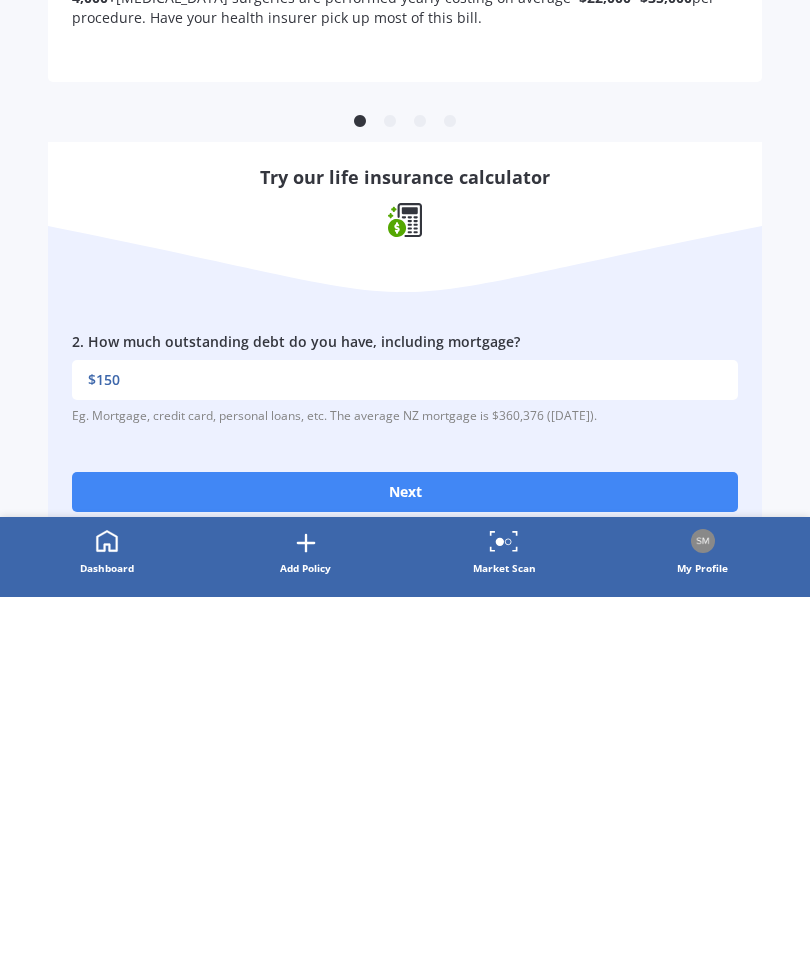 type on "$1,500" 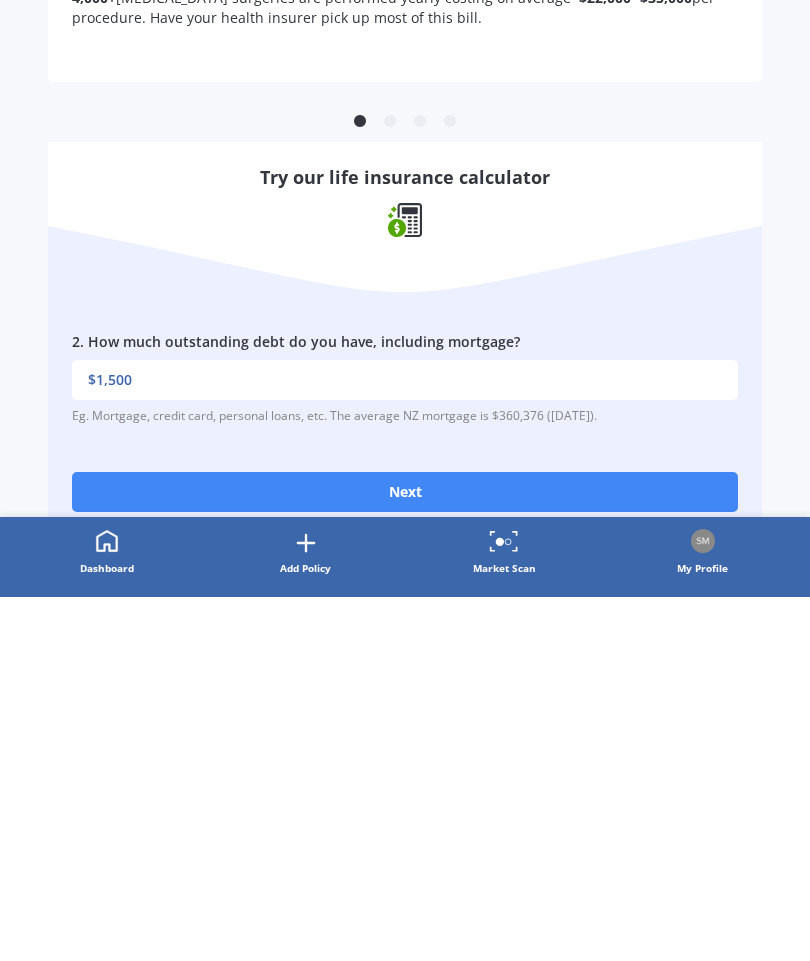 click on "Next" at bounding box center (405, 856) 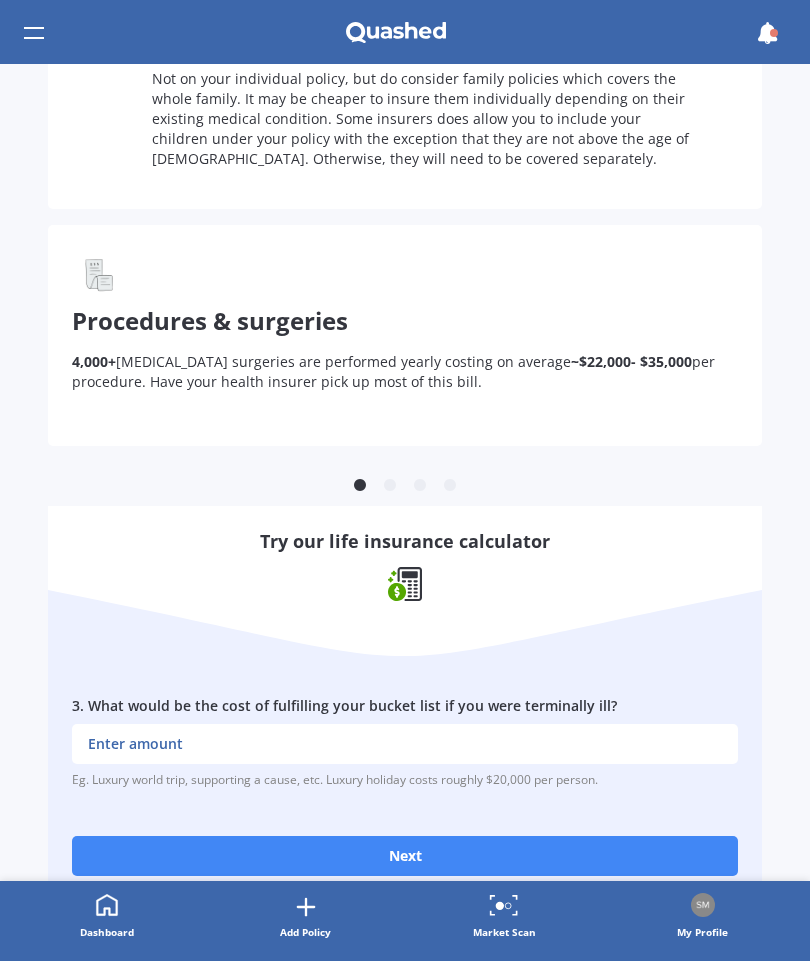 click on "3 . What would be the cost of fulfilling your bucket list if you were terminally ill?" at bounding box center (405, 744) 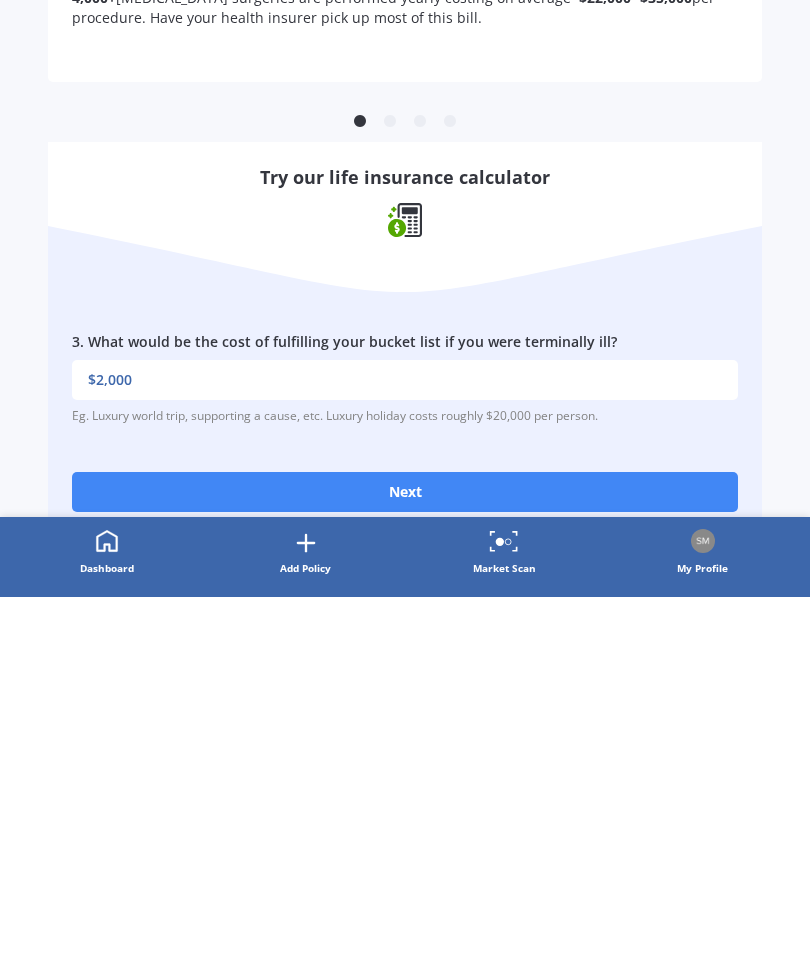 type on "$20,000" 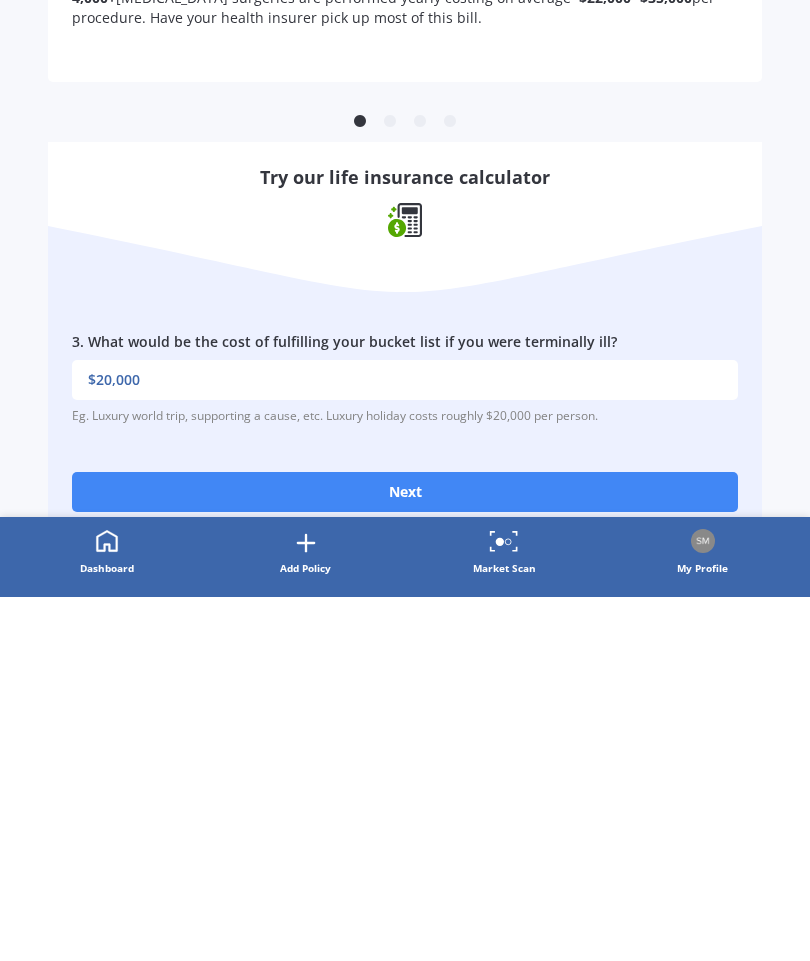 click on "Next" at bounding box center (405, 856) 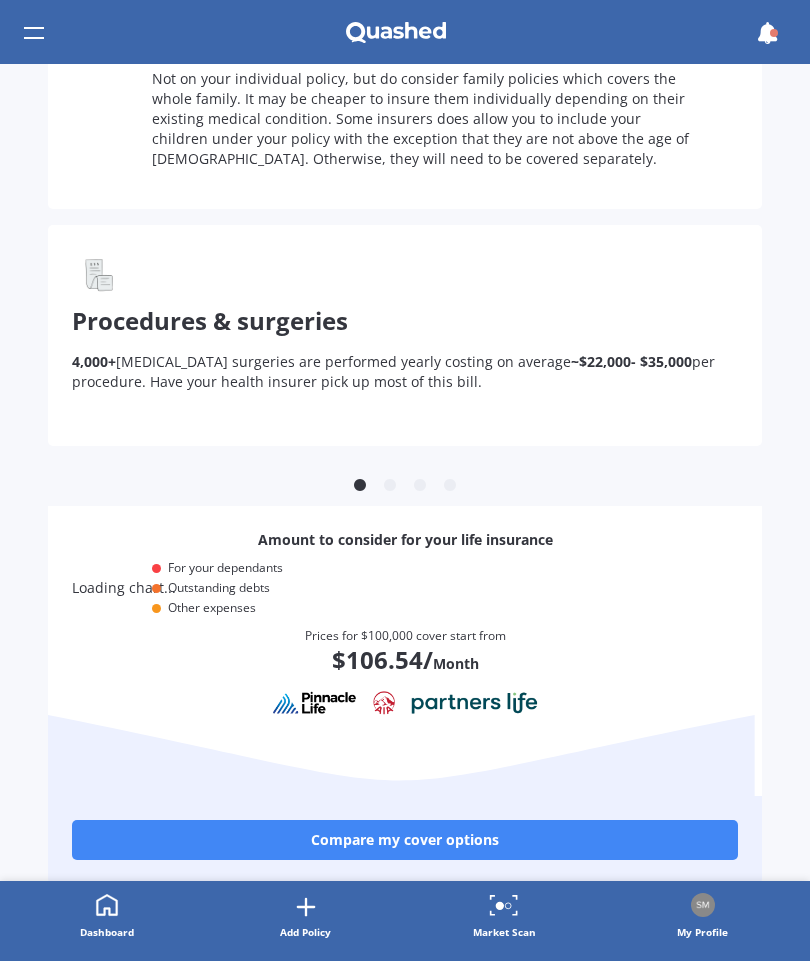 scroll, scrollTop: 1556, scrollLeft: 0, axis: vertical 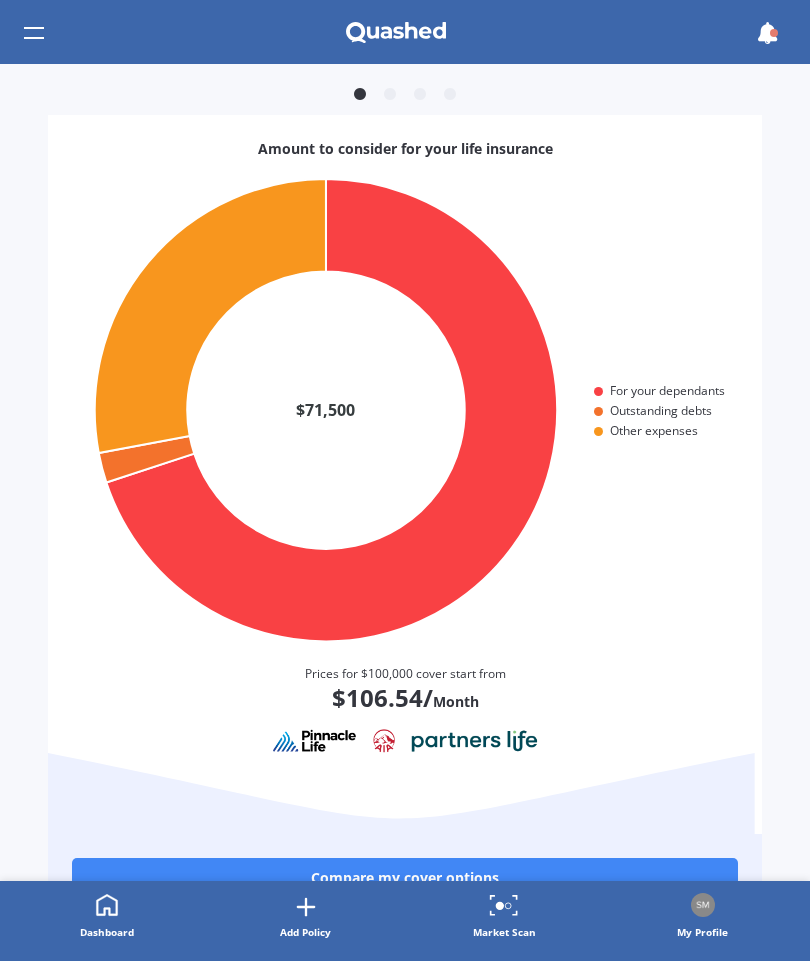click on "Compare my cover options" at bounding box center (405, 878) 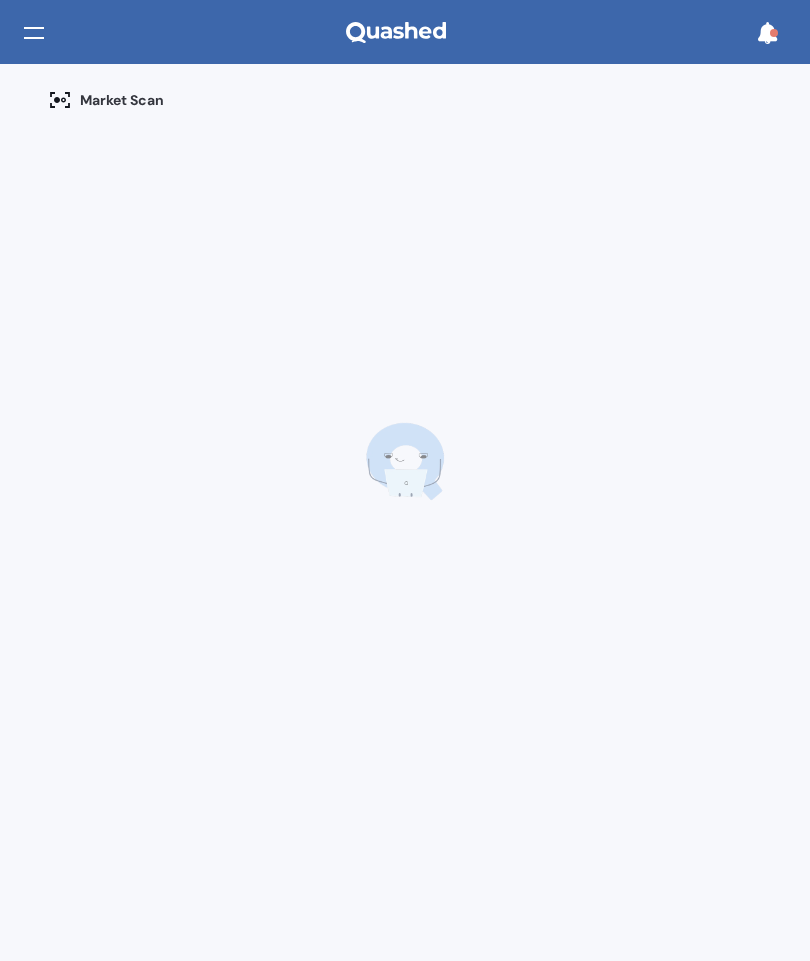 scroll, scrollTop: 0, scrollLeft: 0, axis: both 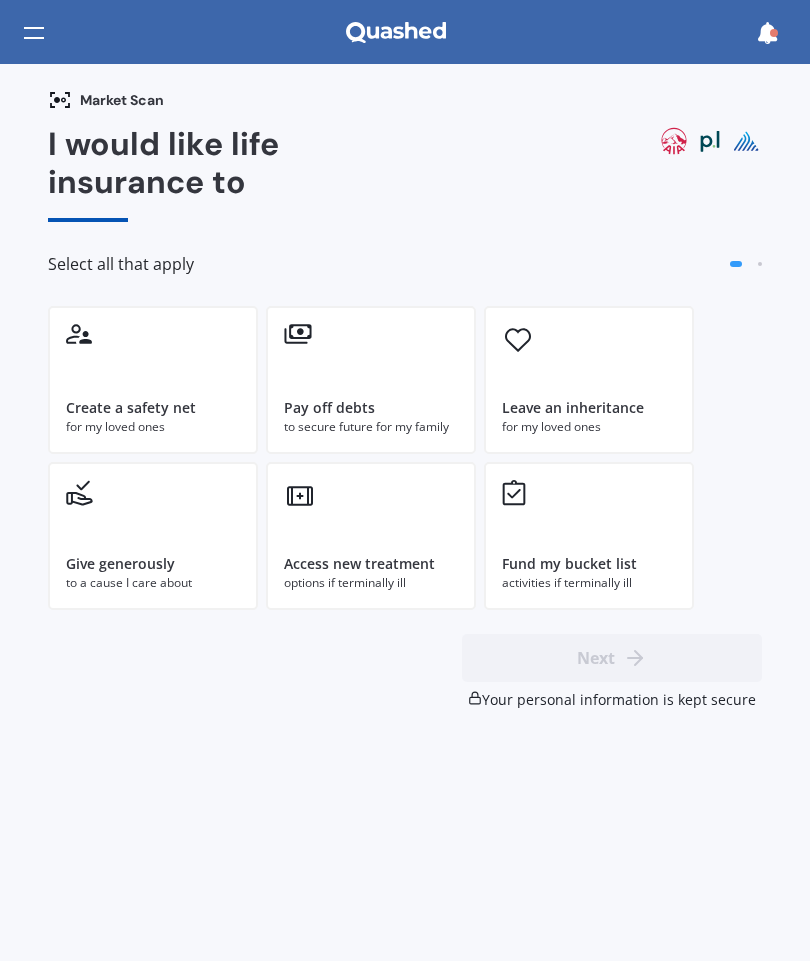 click at bounding box center (34, 33) 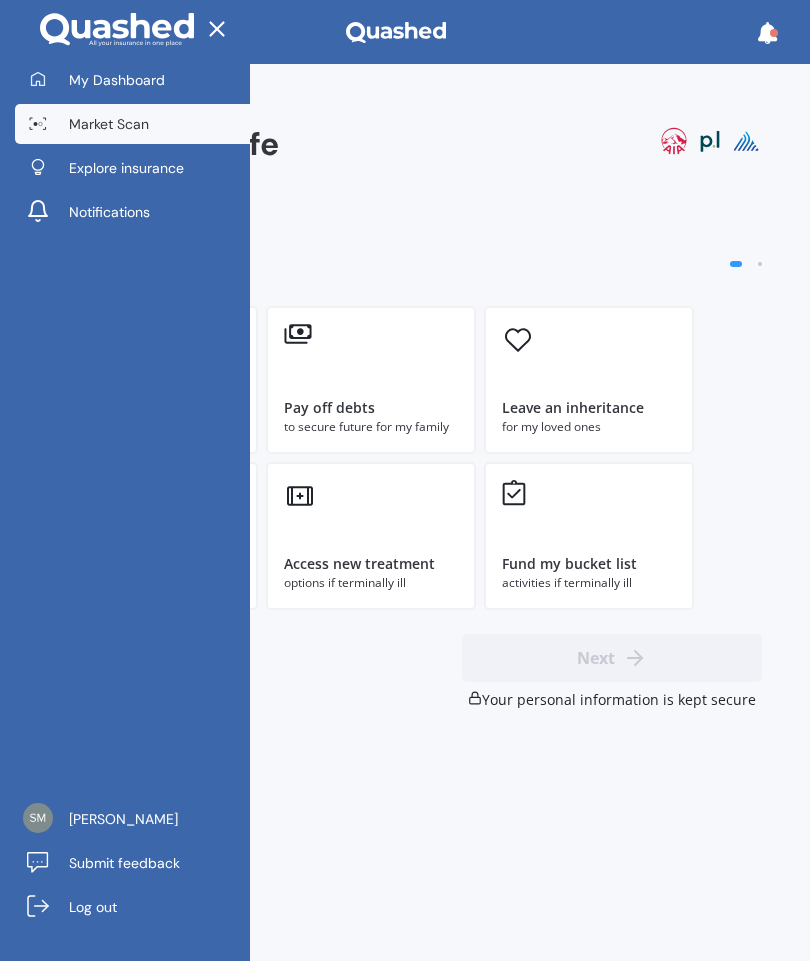click on "My Dashboard" at bounding box center (117, 80) 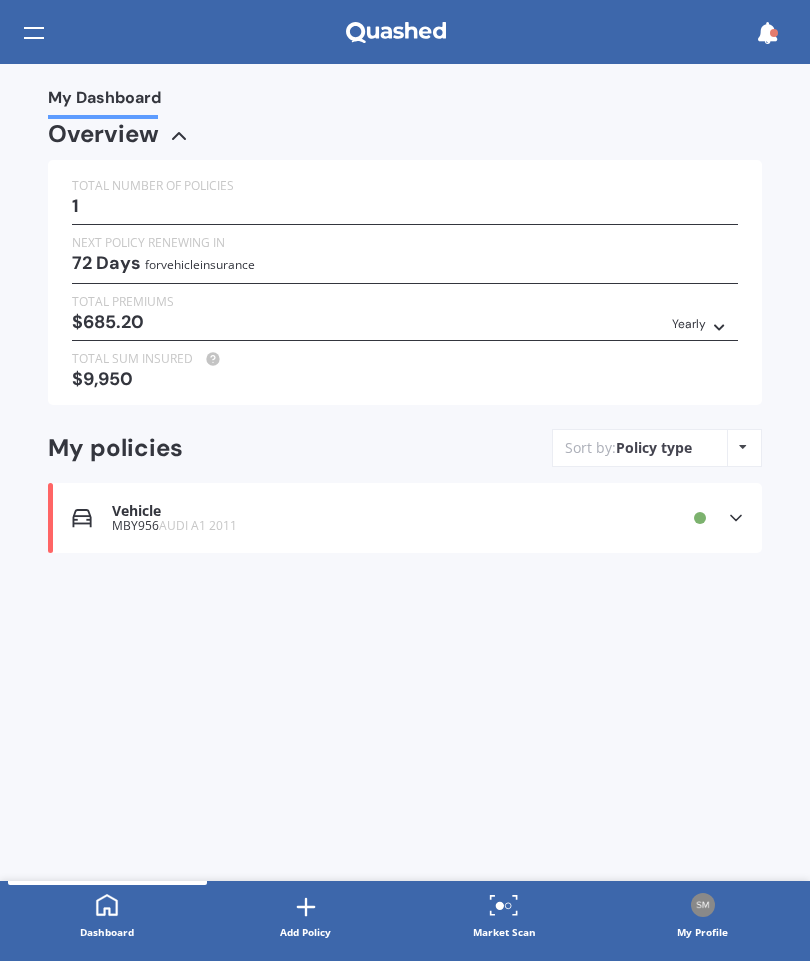 click at bounding box center (34, 33) 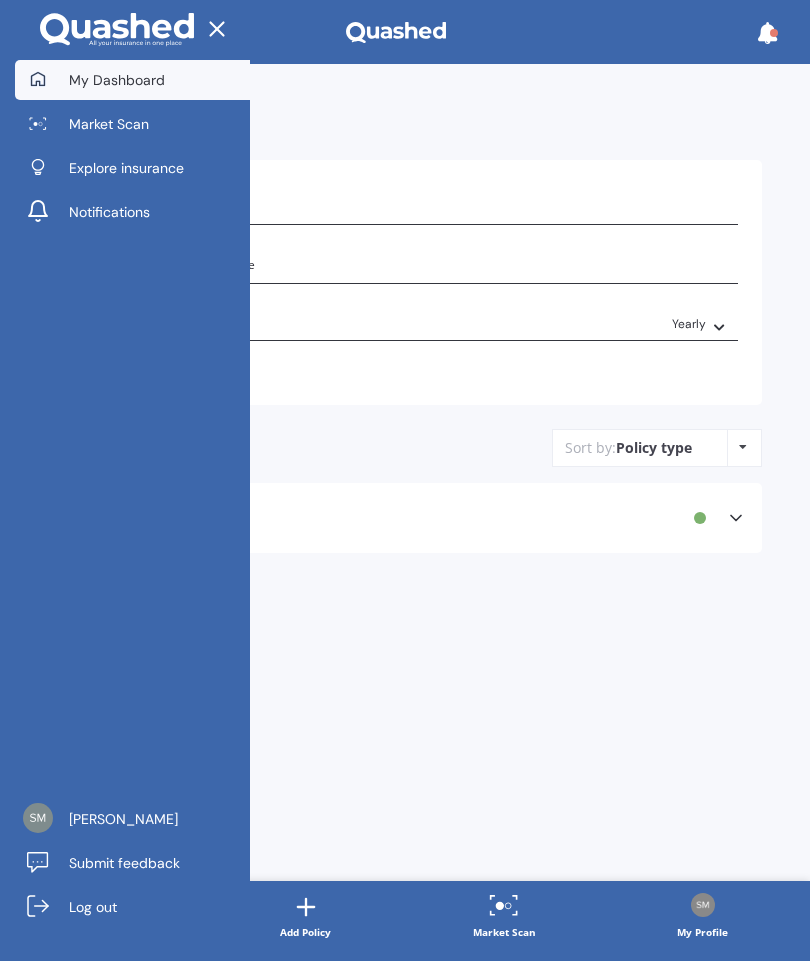 click on "Market Scan" at bounding box center [109, 124] 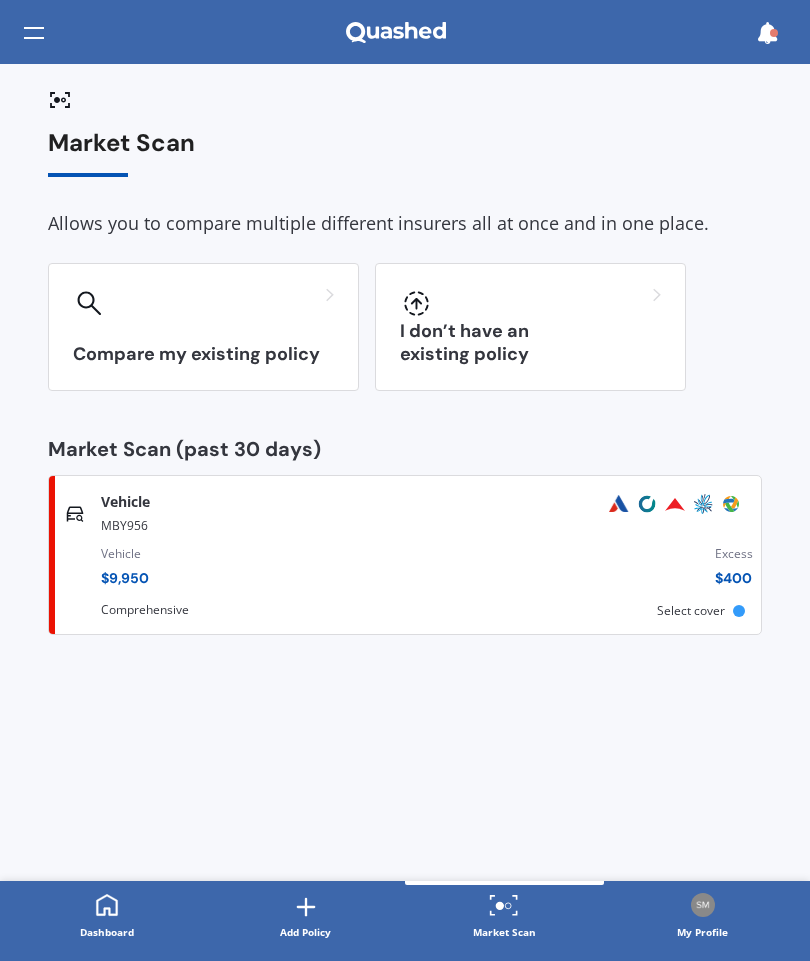 click on "I don’t have an existing policy" at bounding box center [530, 327] 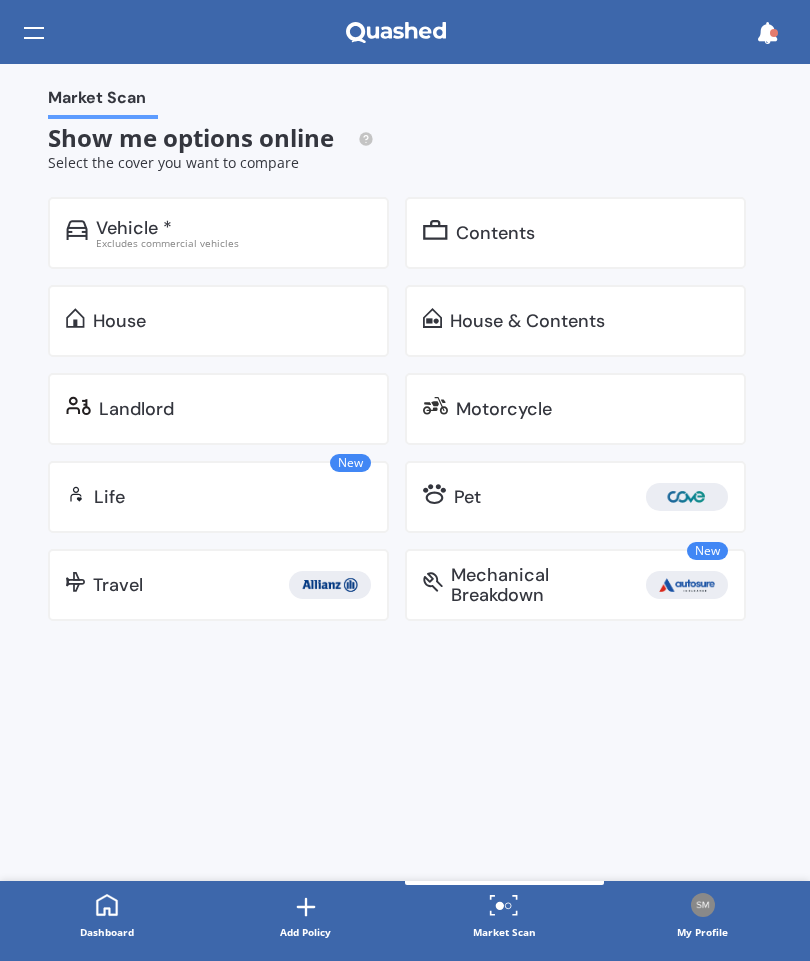 click on "Mechanical Breakdown" at bounding box center (548, 585) 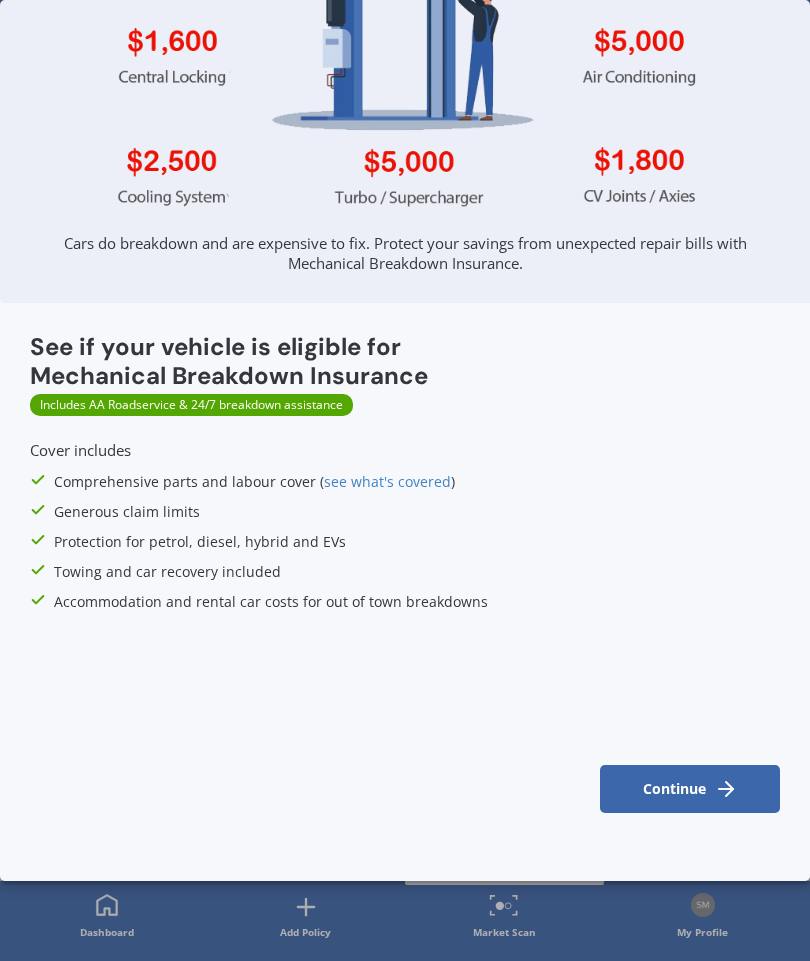 scroll, scrollTop: 242, scrollLeft: 0, axis: vertical 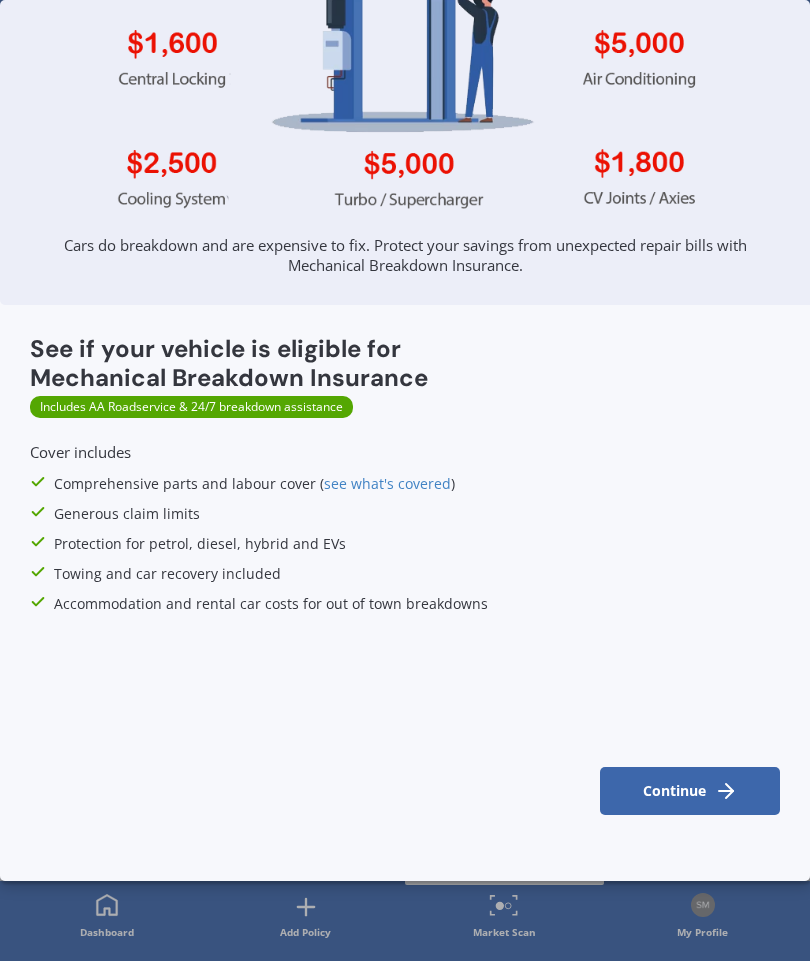 click on "Continue" at bounding box center [690, 791] 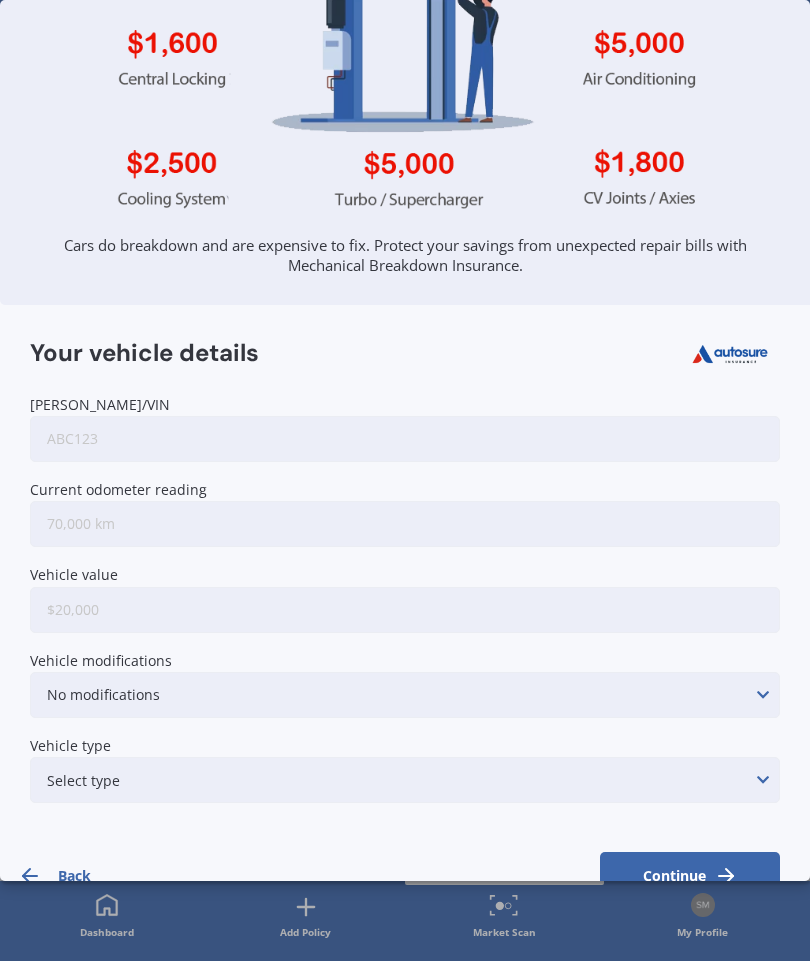 click on "[PERSON_NAME]/VIN" at bounding box center [405, 439] 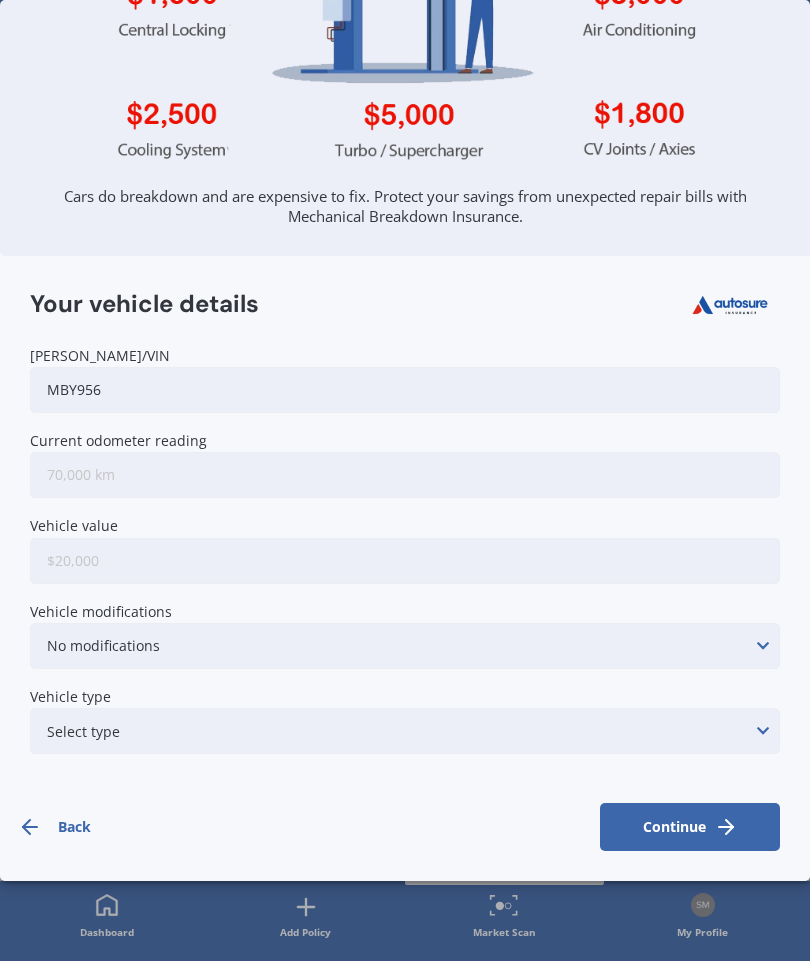 scroll, scrollTop: 291, scrollLeft: 0, axis: vertical 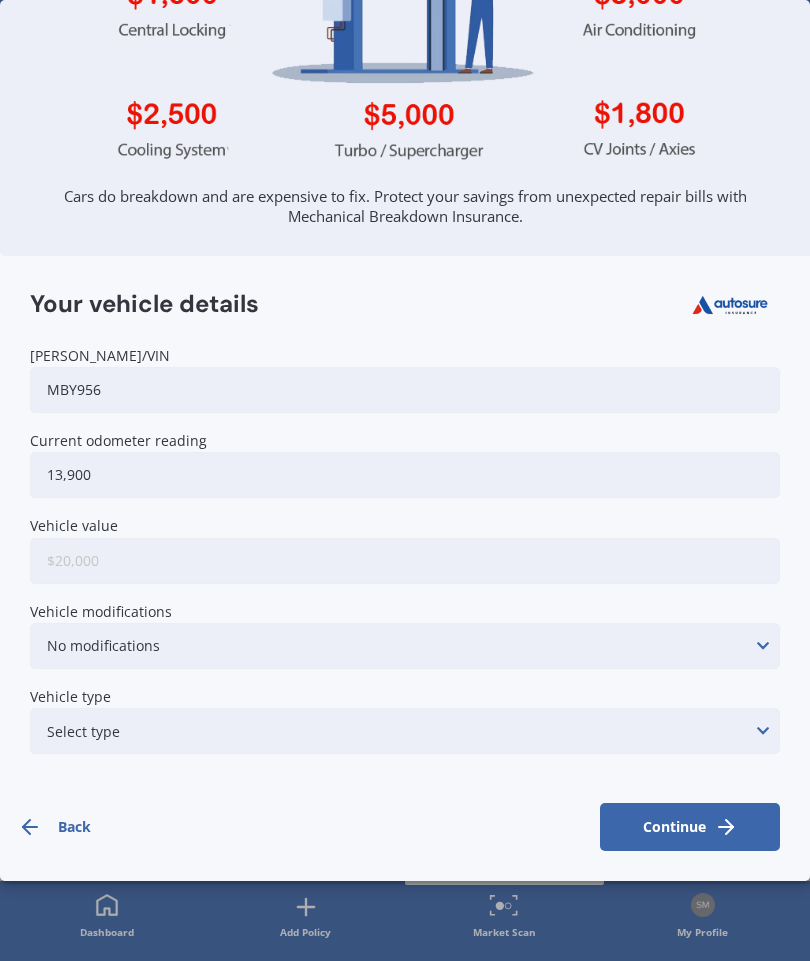 type on "139,000" 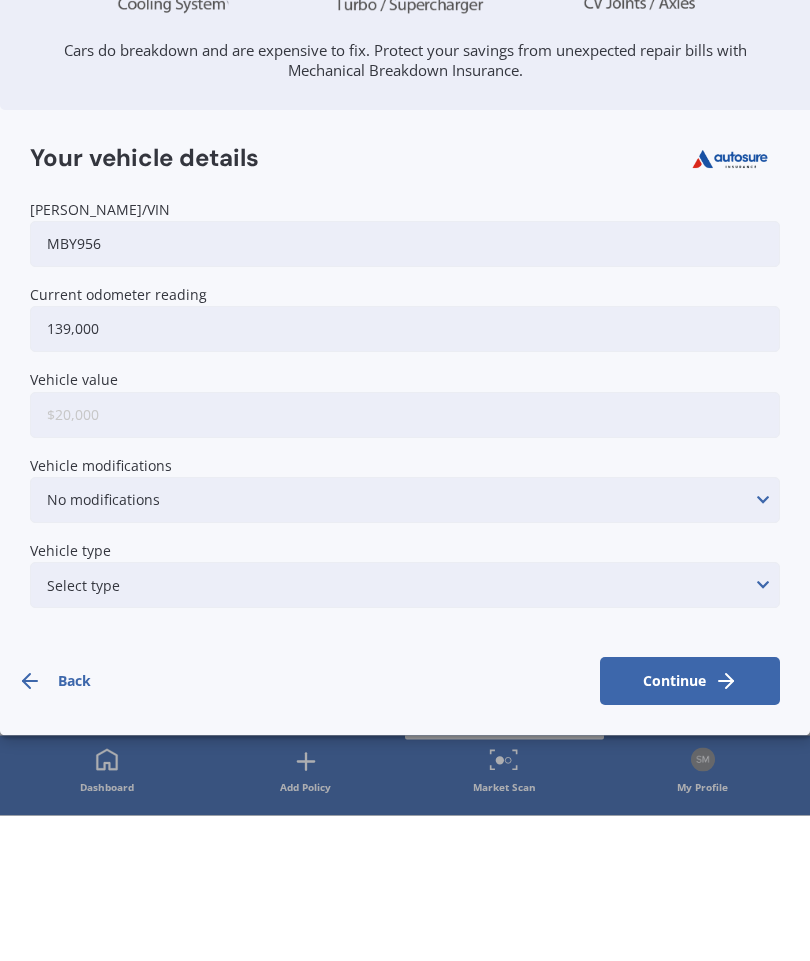click on "Vehicle value" at bounding box center [405, 561] 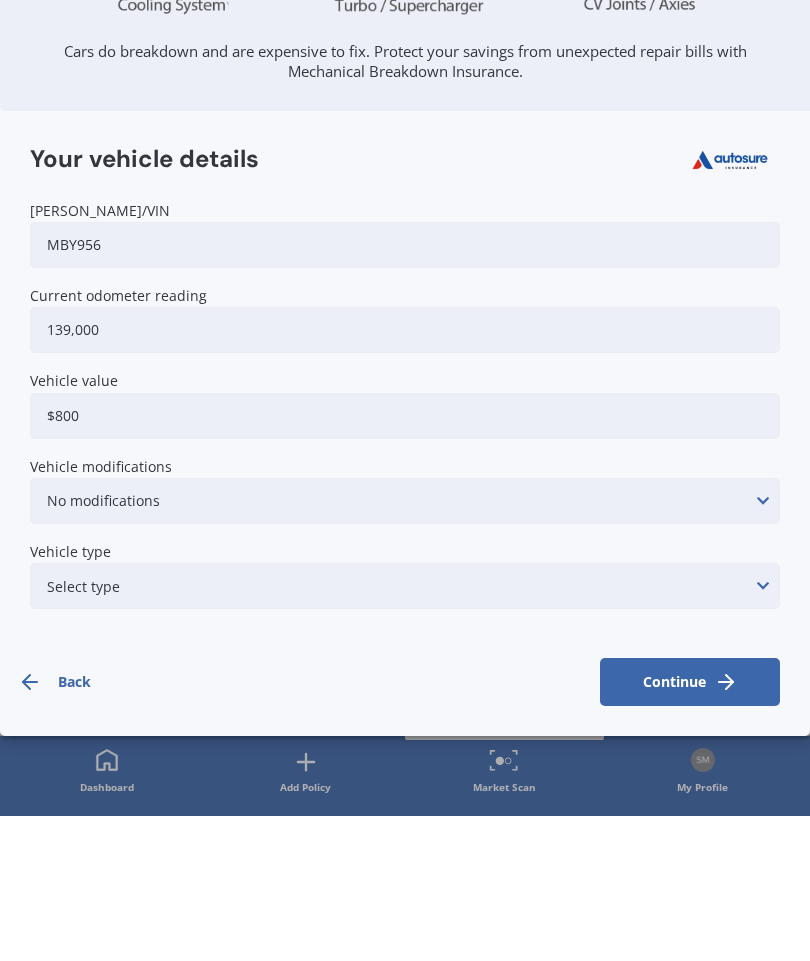 type on "$8,000" 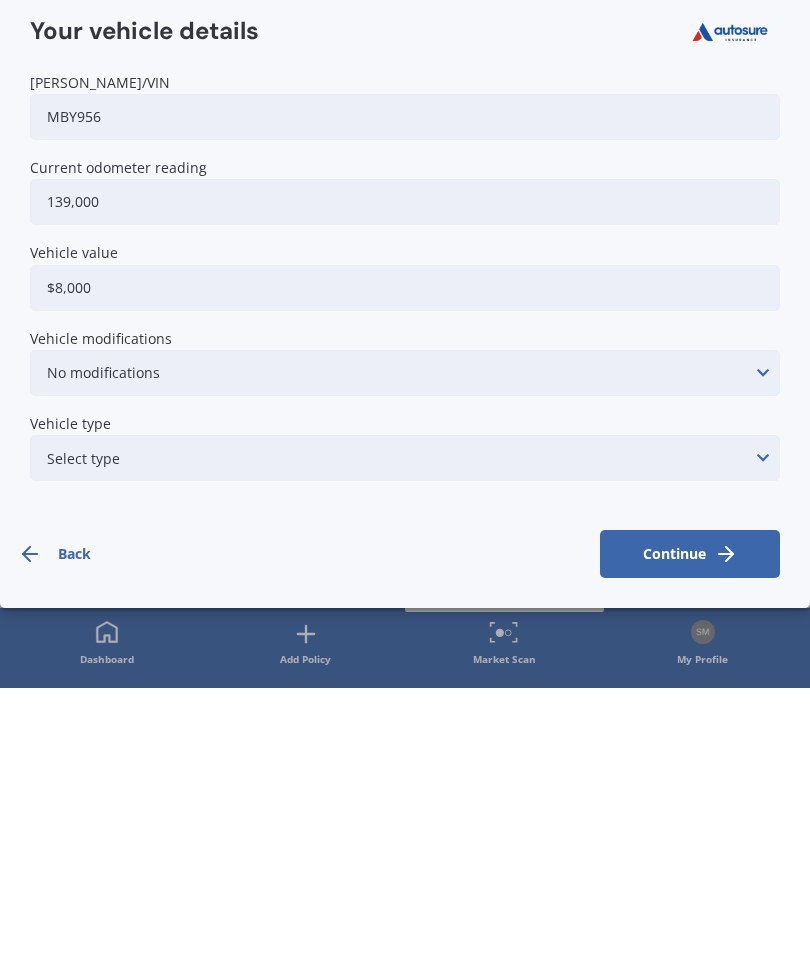 click at bounding box center [762, 731] 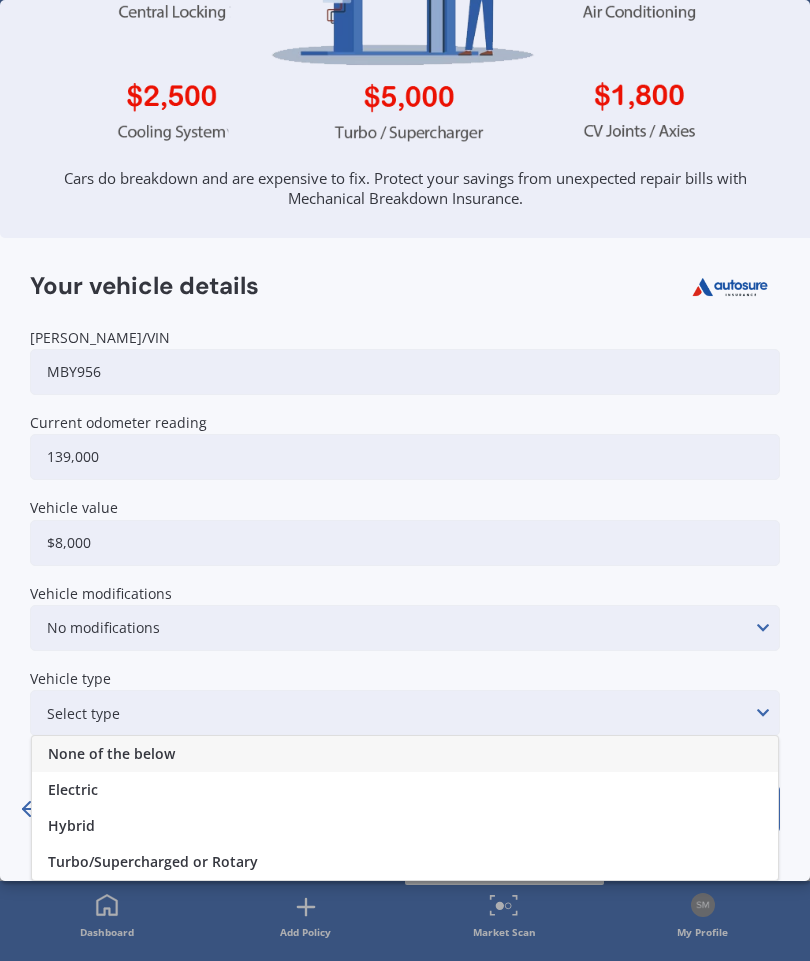 scroll, scrollTop: 309, scrollLeft: 0, axis: vertical 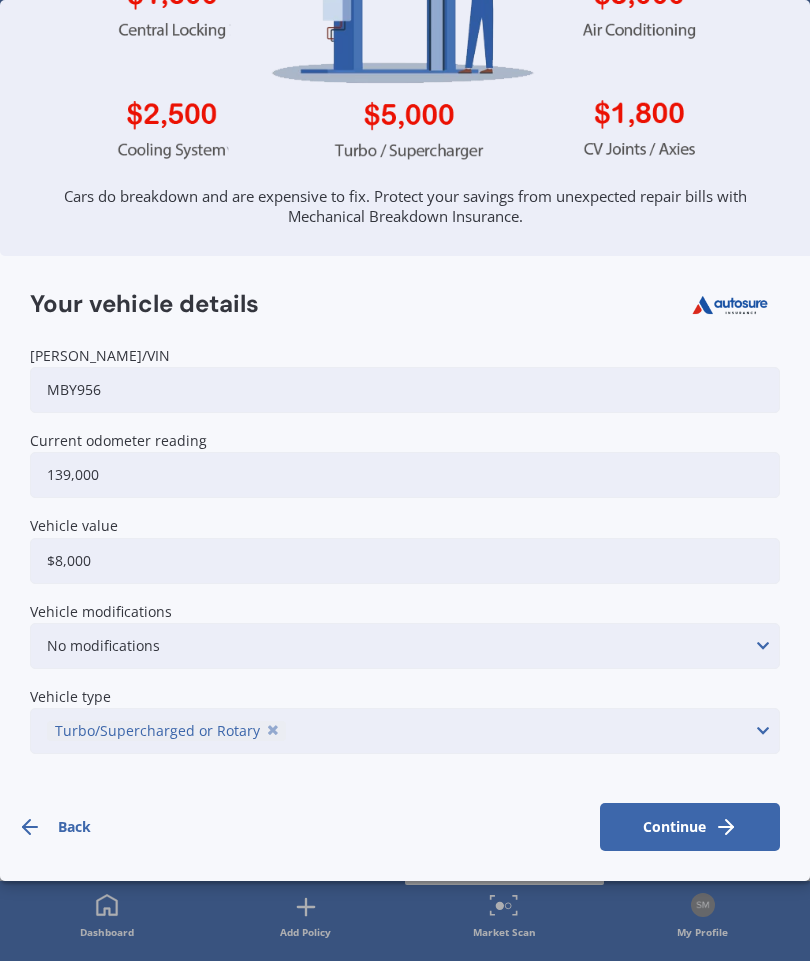 click on "Continue" at bounding box center (690, 827) 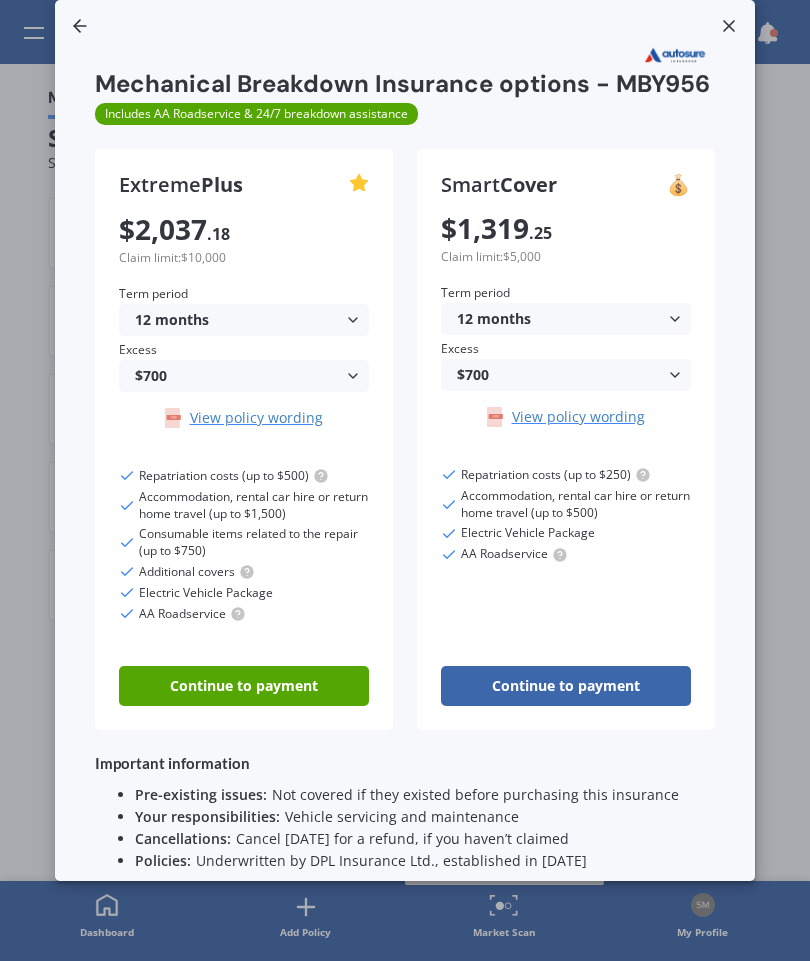 scroll, scrollTop: 0, scrollLeft: 0, axis: both 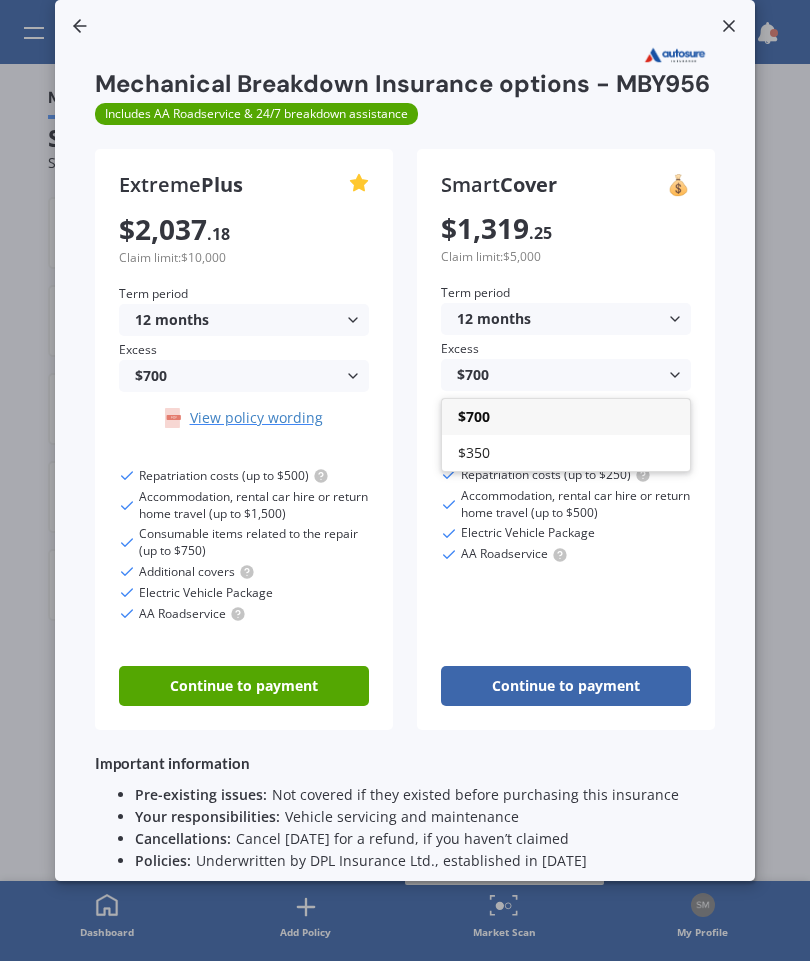 click on "$350" at bounding box center (566, 453) 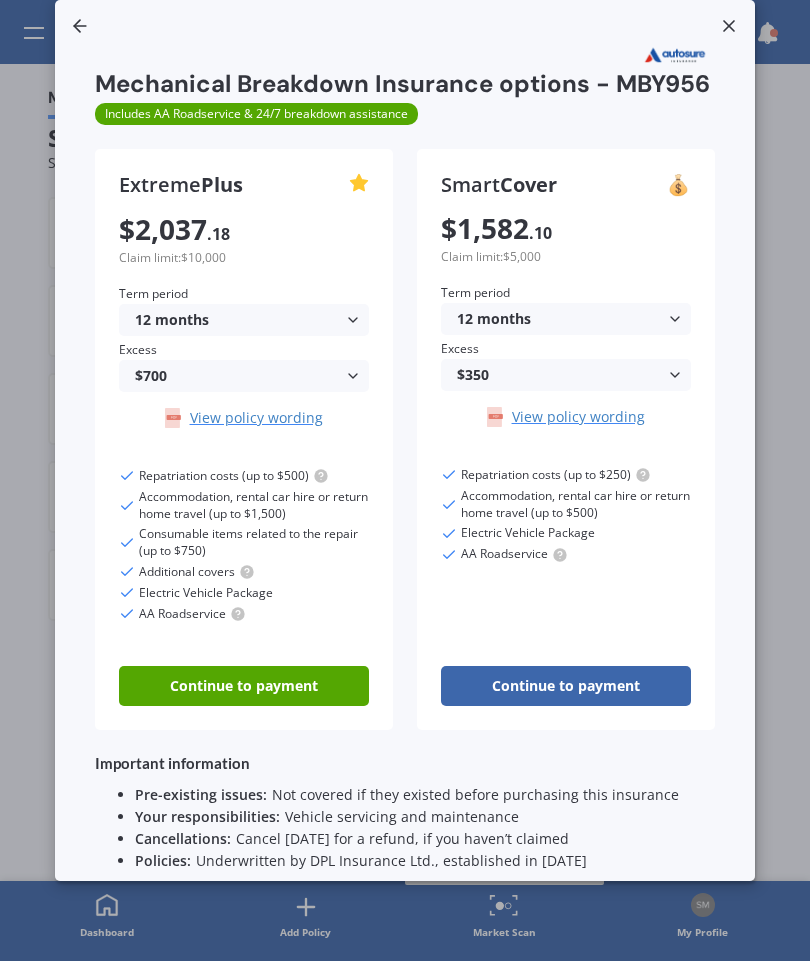 click 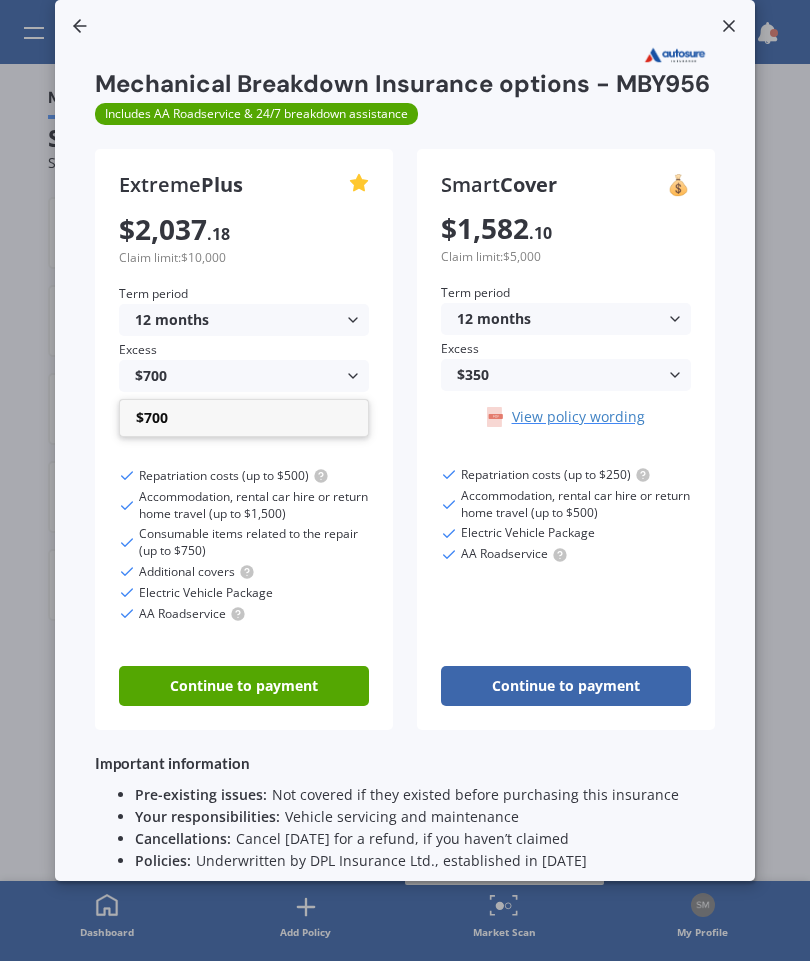 scroll, scrollTop: 0, scrollLeft: 0, axis: both 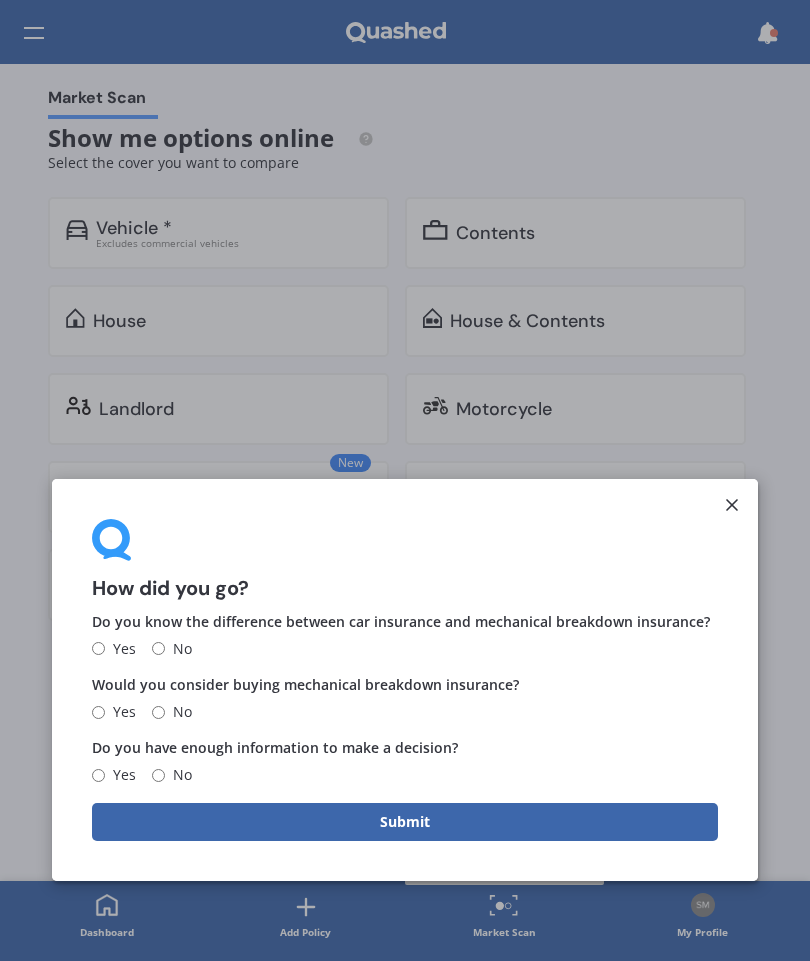 click on "Yes" at bounding box center [98, 648] 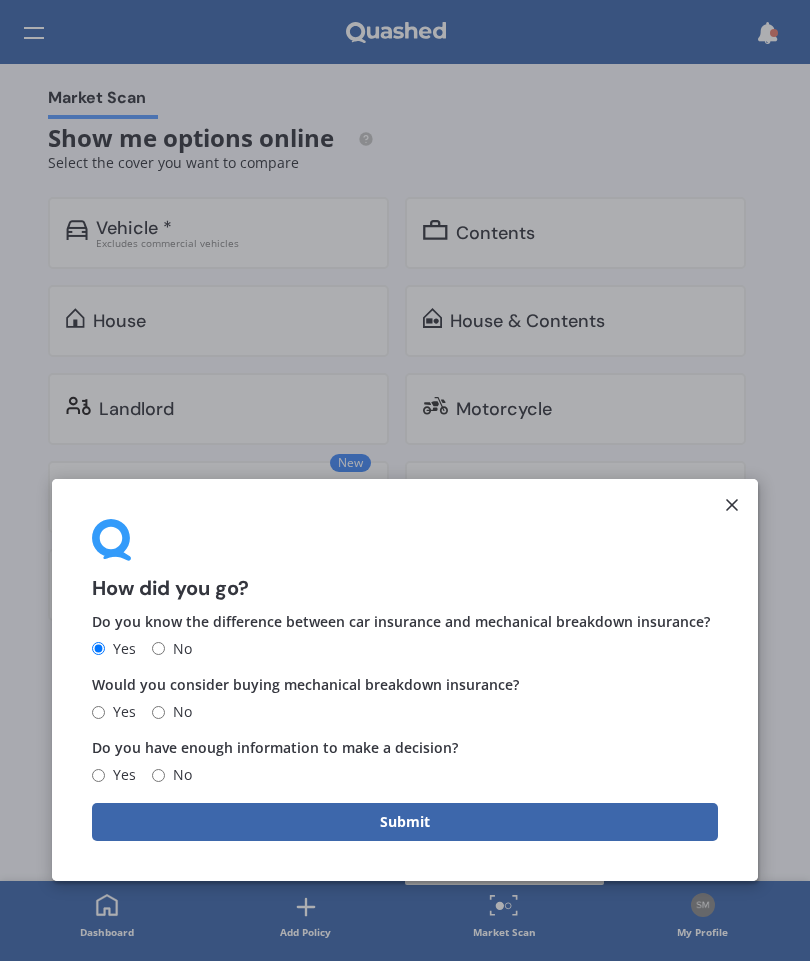 click on "Yes" at bounding box center [98, 711] 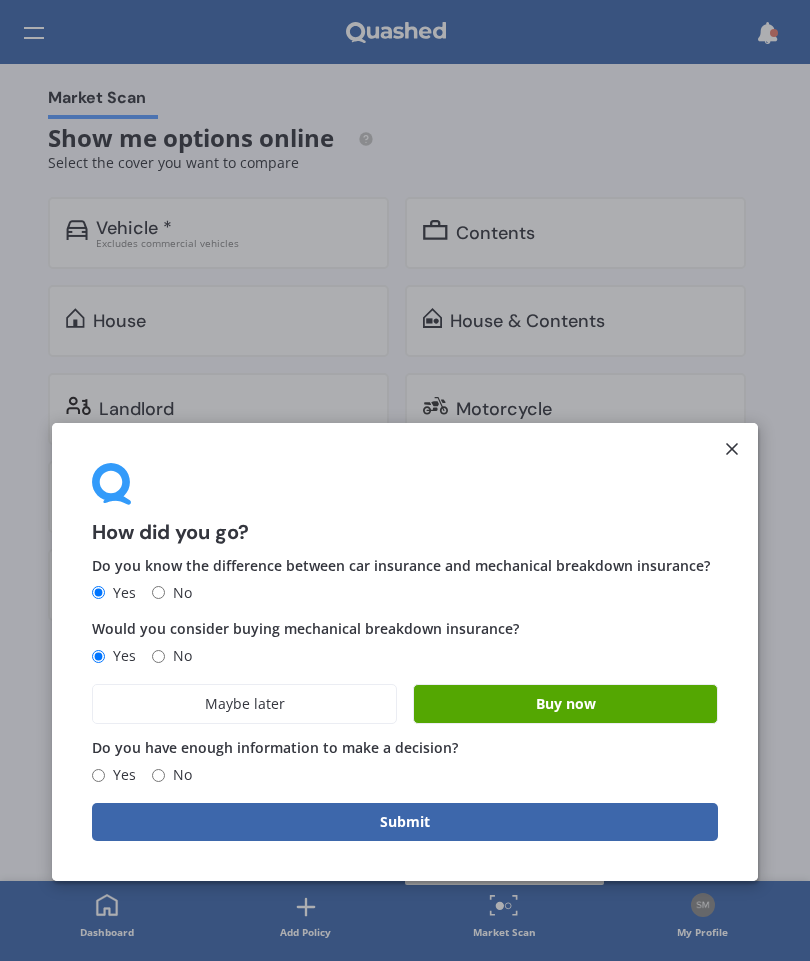 click on "Maybe later" at bounding box center (244, 704) 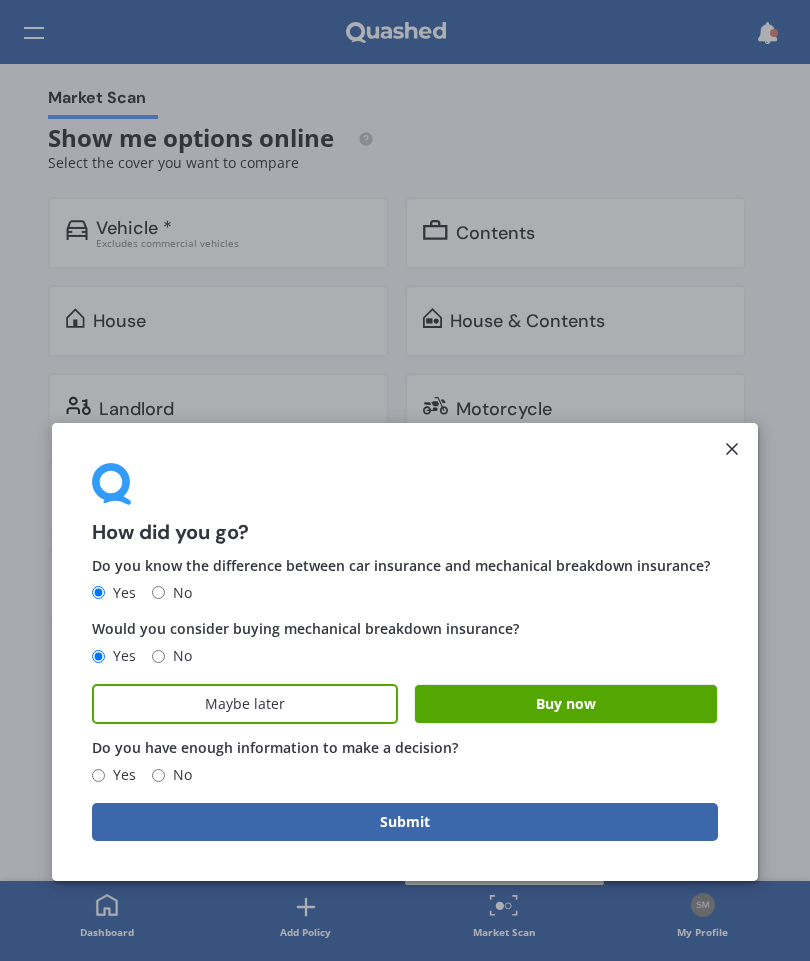 click on "Maybe later" at bounding box center [245, 704] 